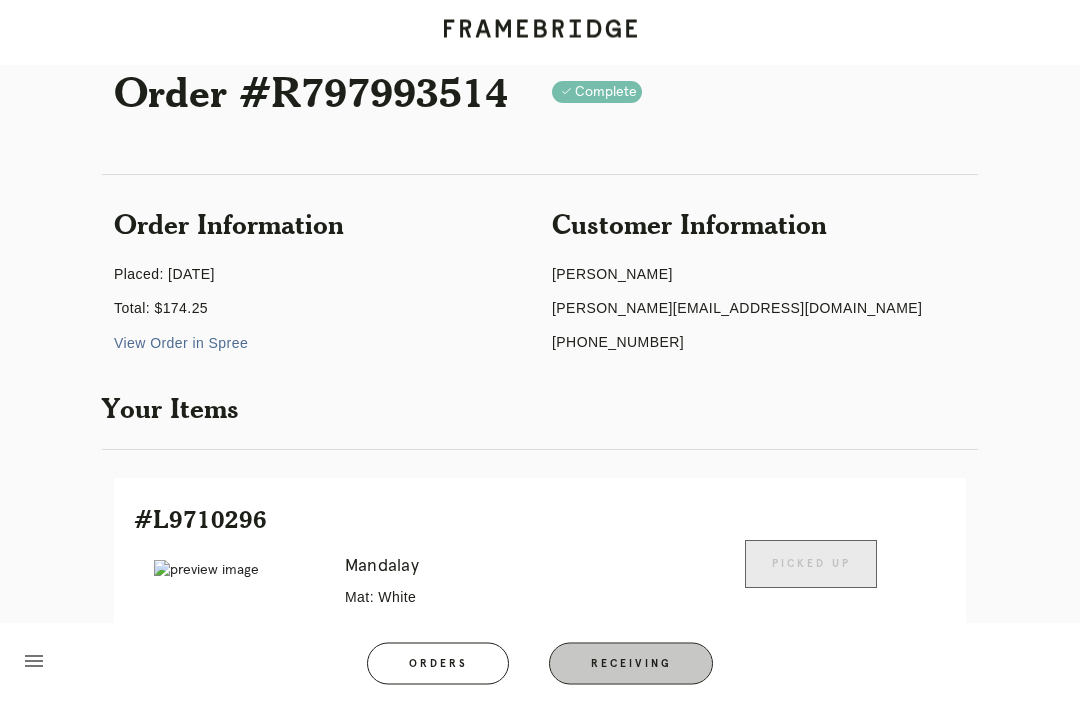 scroll, scrollTop: 0, scrollLeft: 0, axis: both 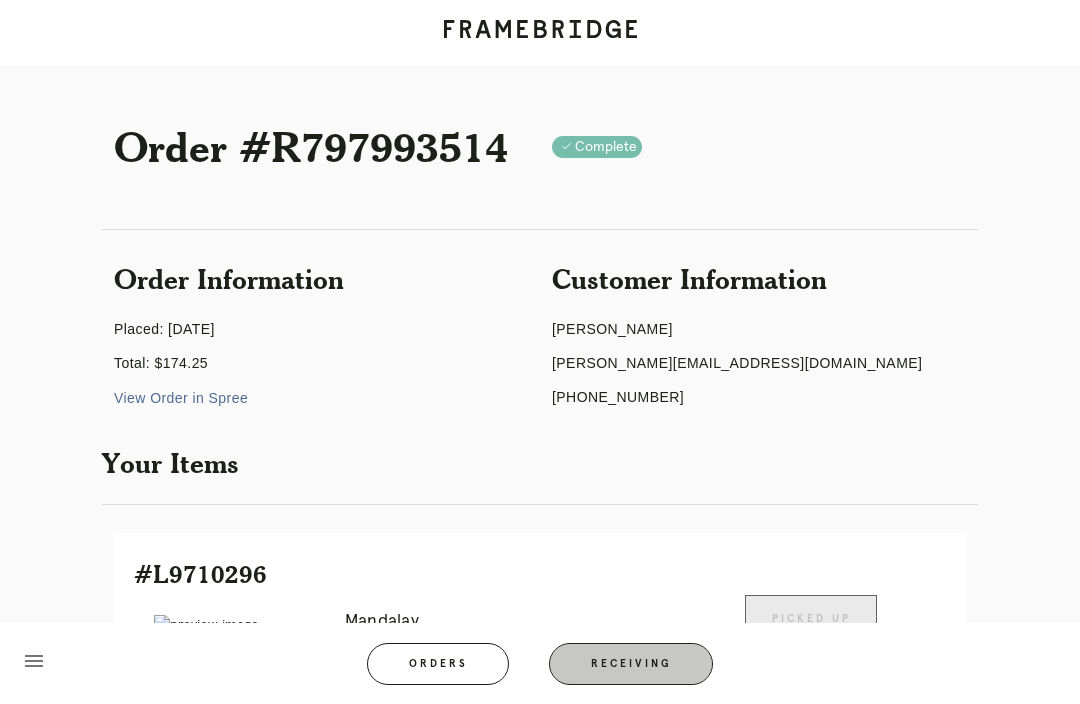 click on "Orders" at bounding box center (438, 664) 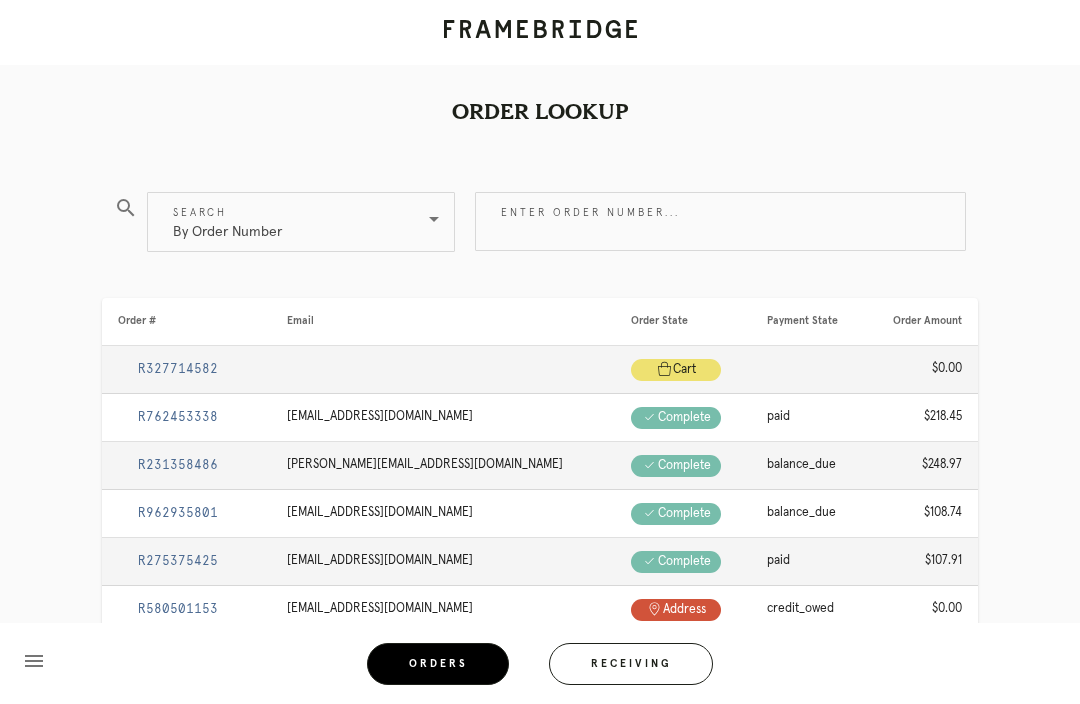 click on "Receiving" at bounding box center [631, 664] 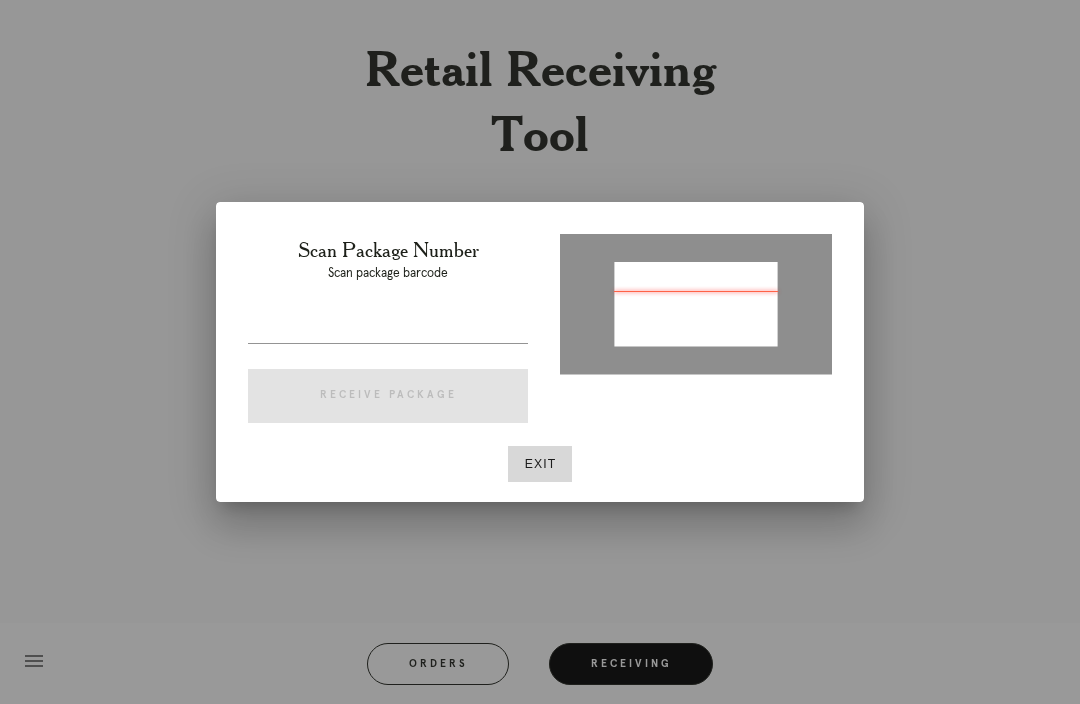 type on "P552383643665537" 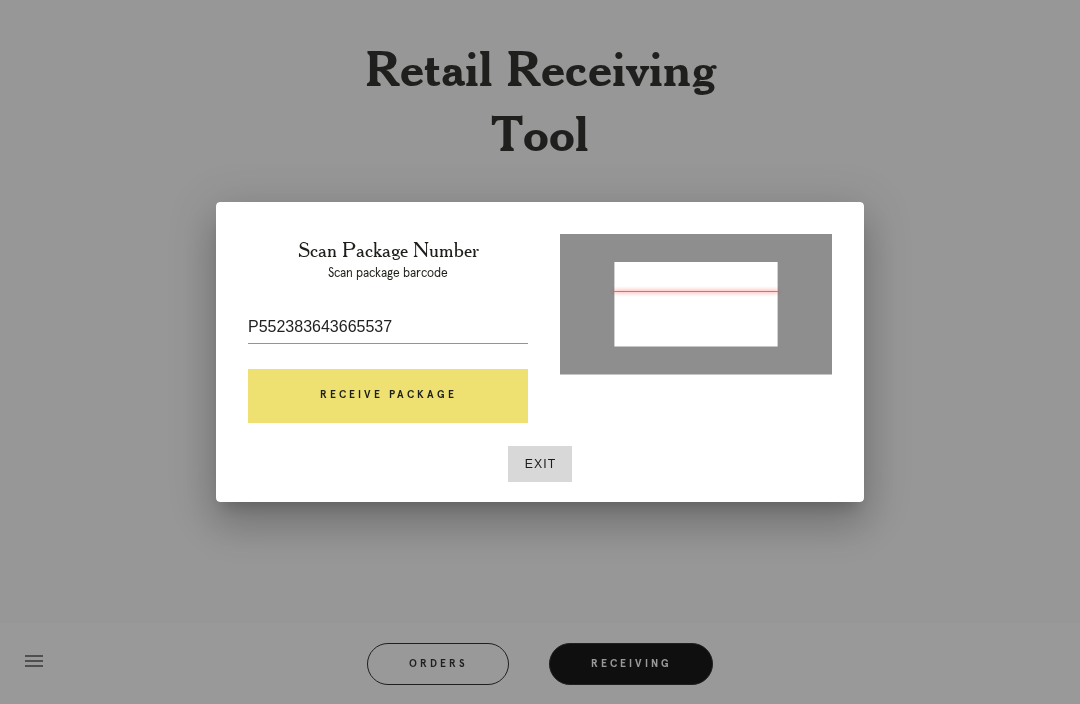 click on "Receive Package" at bounding box center (388, 396) 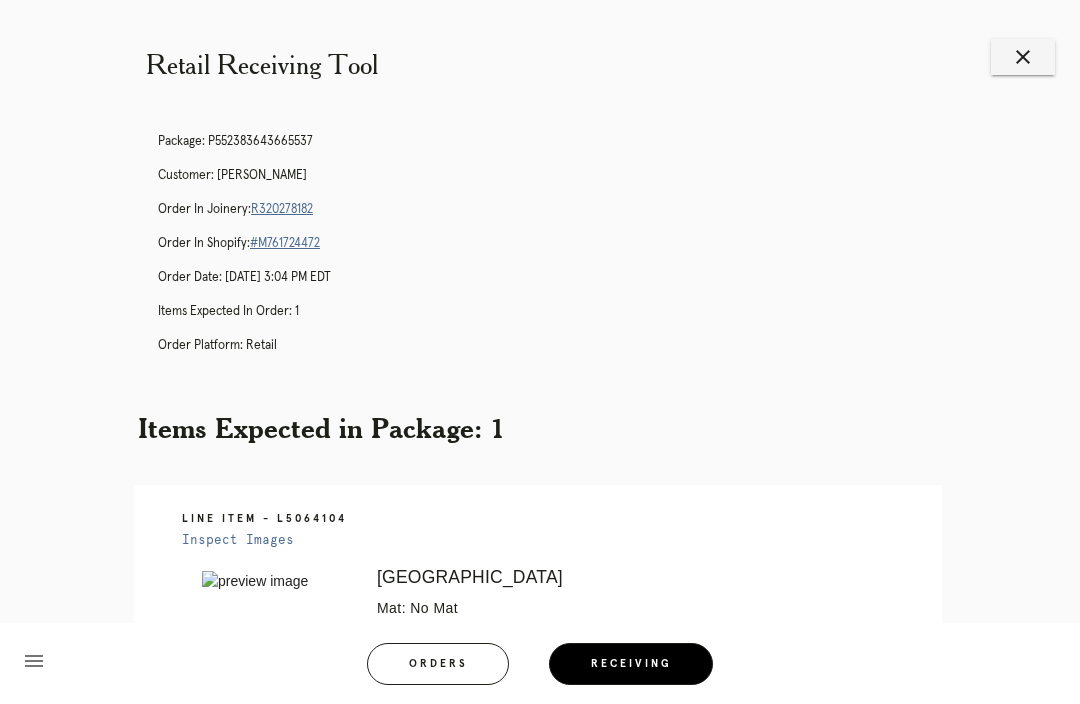 click on "R320278182" at bounding box center (282, 209) 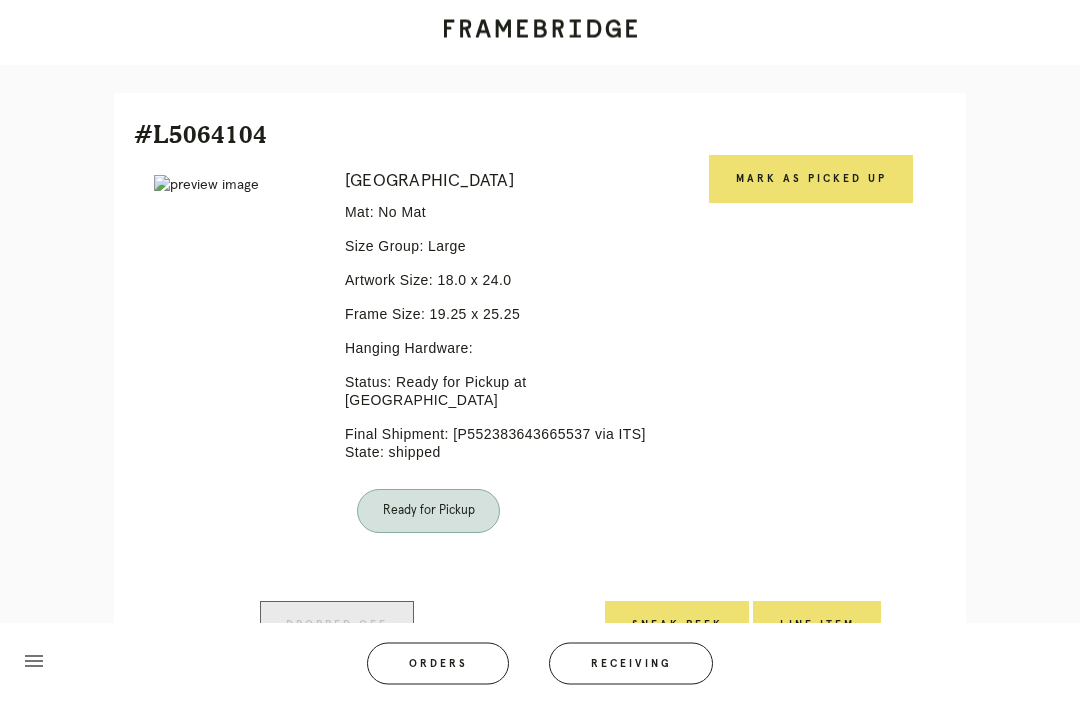 scroll, scrollTop: 447, scrollLeft: 0, axis: vertical 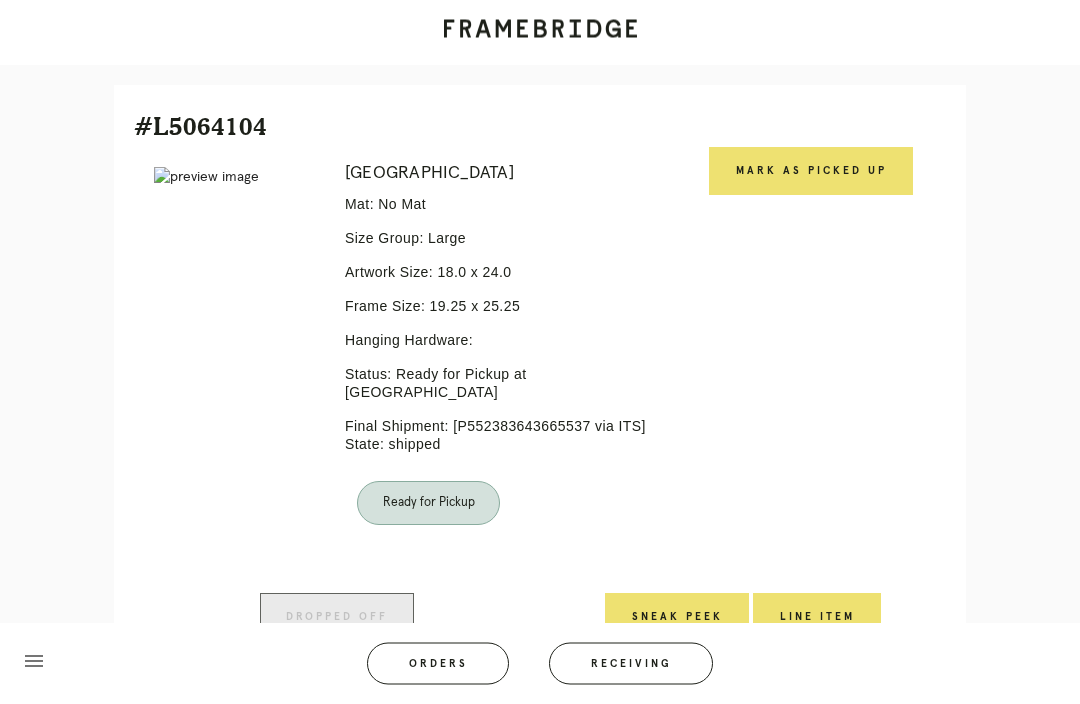 click on "Mark as Picked Up" at bounding box center [811, 172] 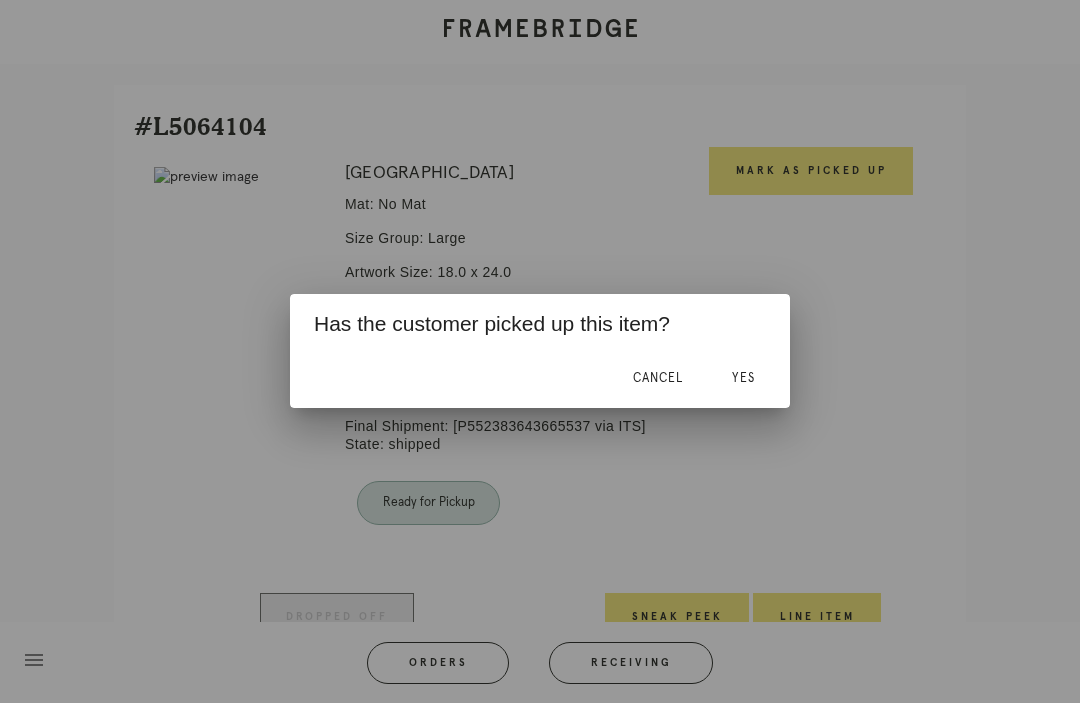 click on "Yes" at bounding box center (743, 379) 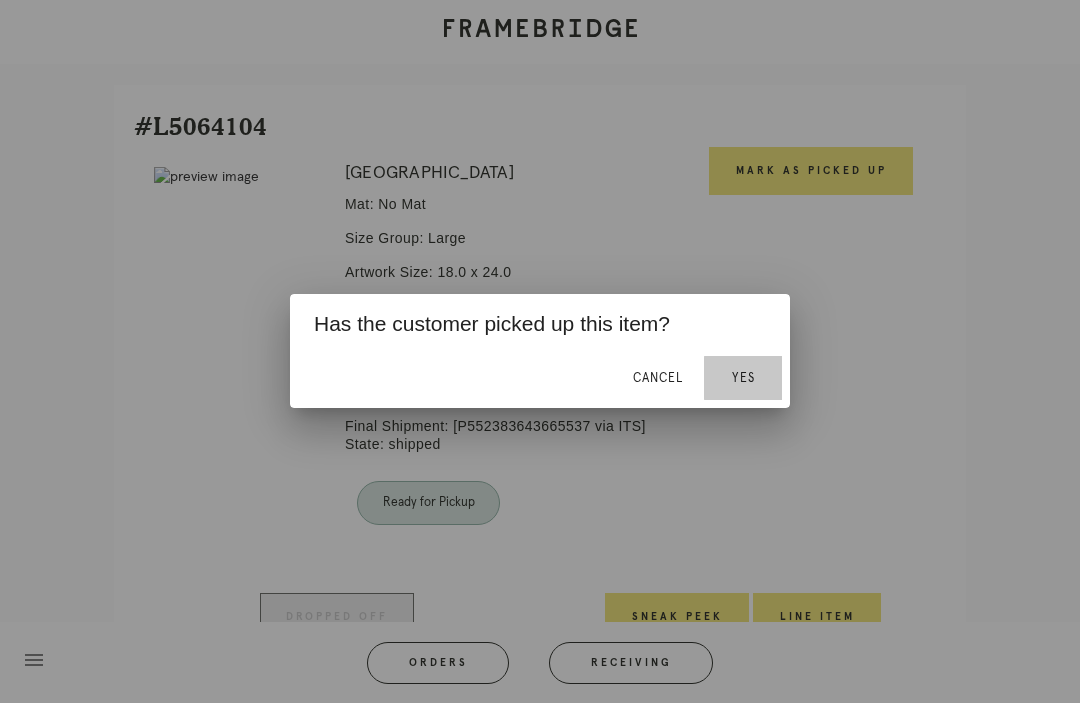 scroll, scrollTop: 429, scrollLeft: 0, axis: vertical 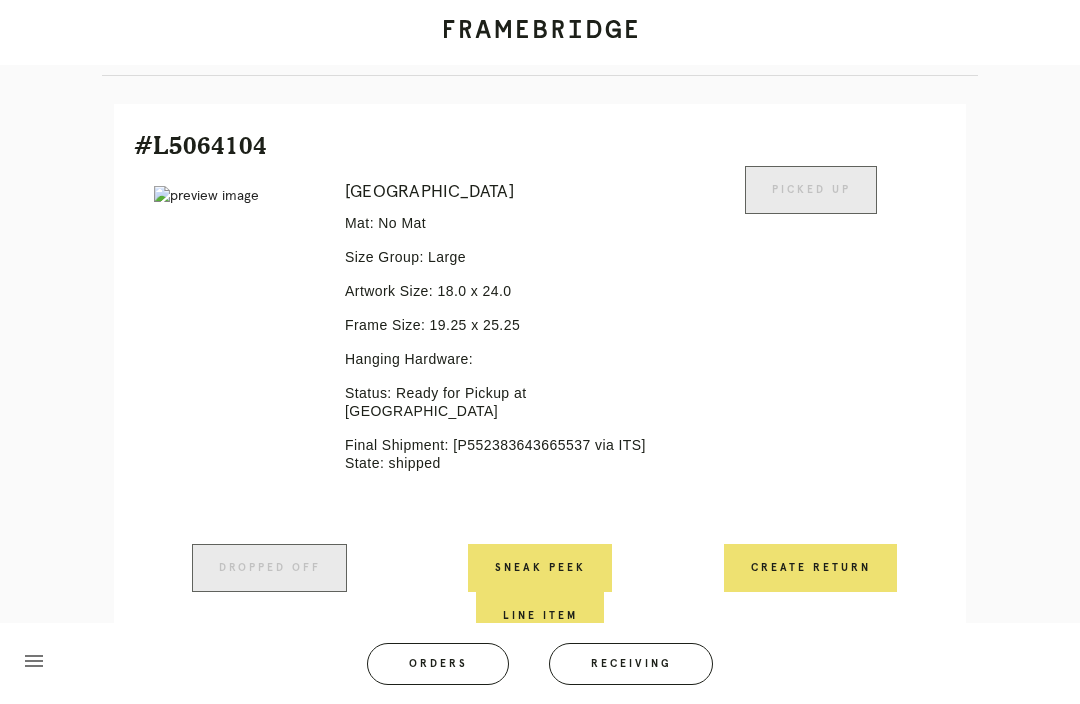 click on "Receiving" at bounding box center (631, 664) 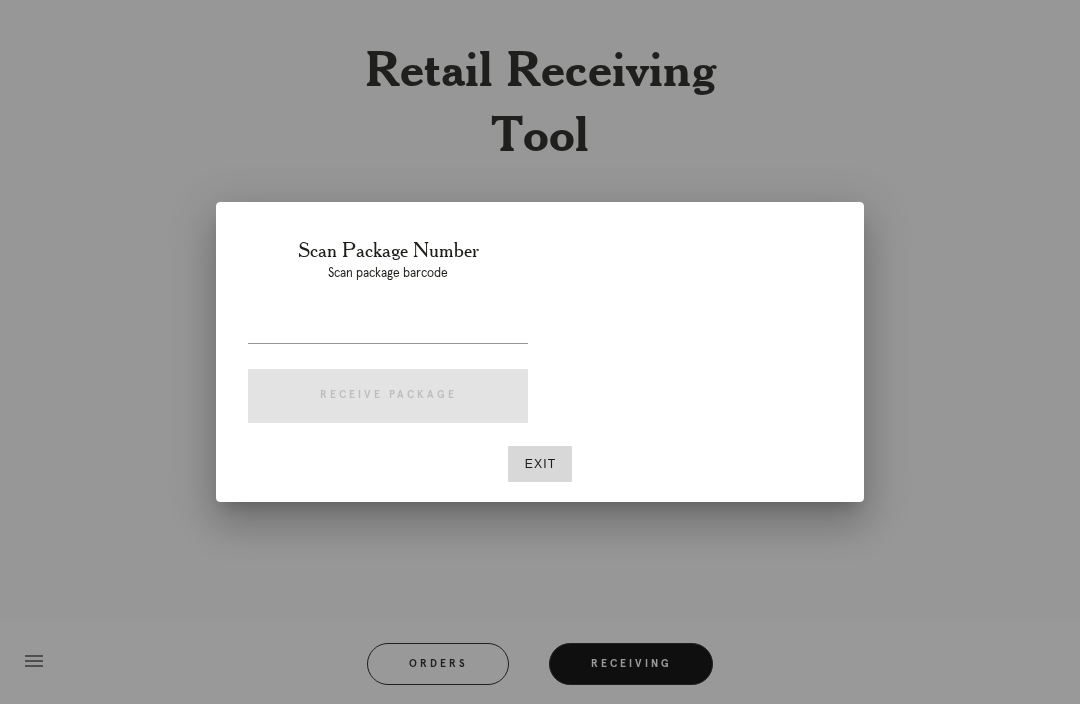 scroll, scrollTop: 66, scrollLeft: 0, axis: vertical 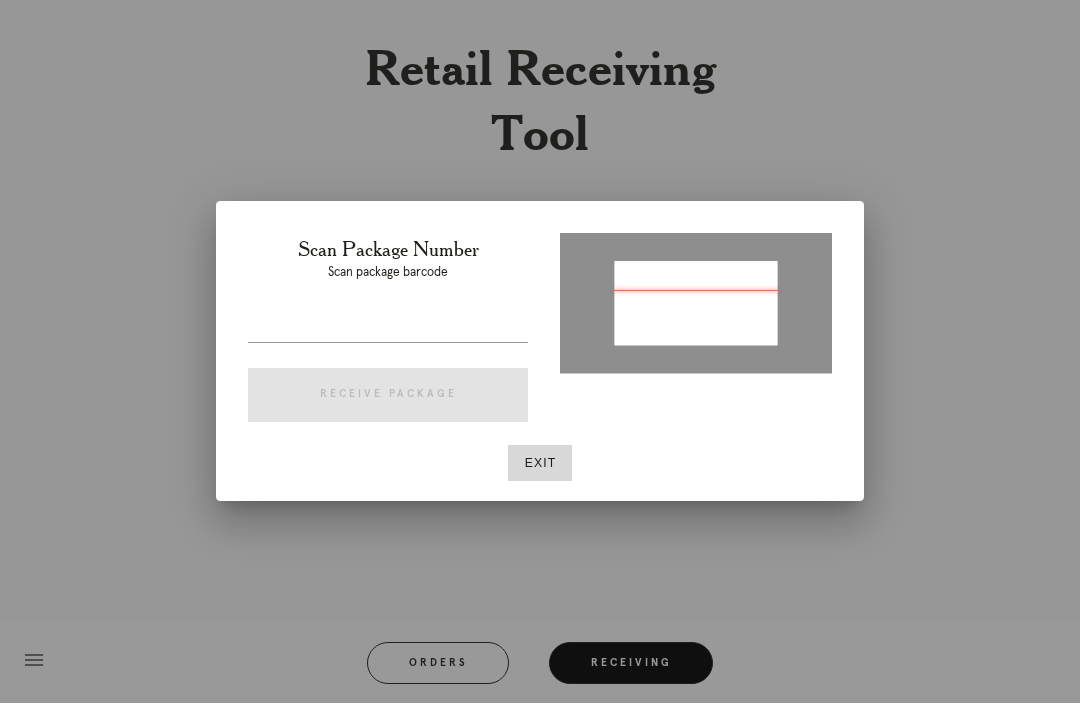 type on "P617548147649107" 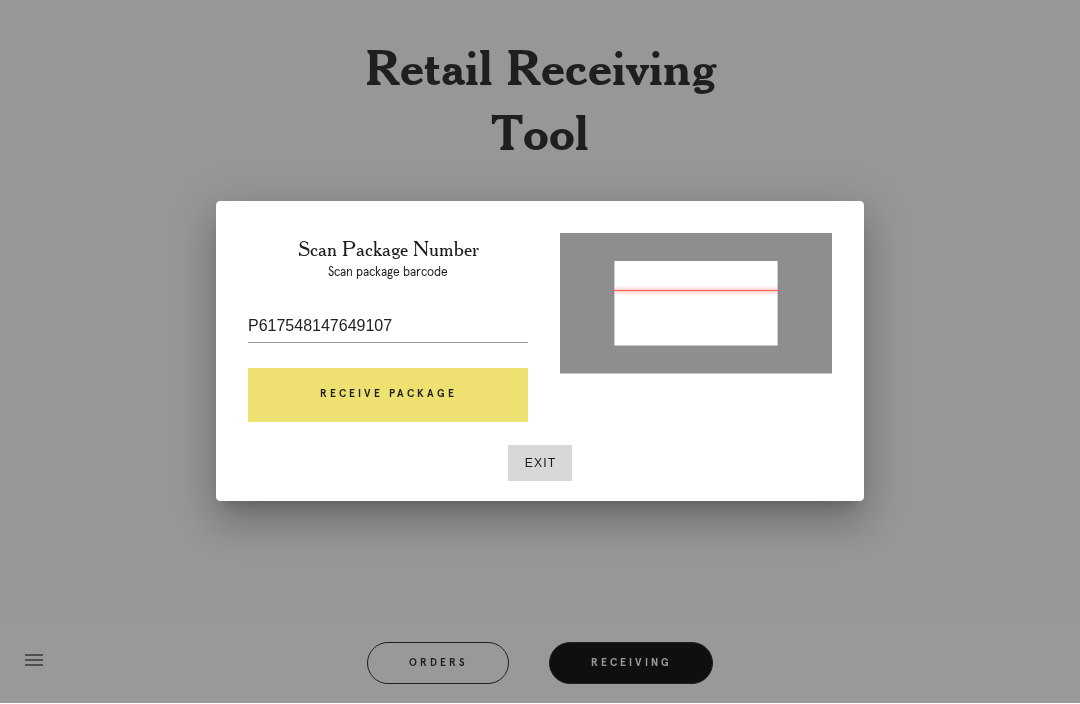 click on "Receive Package" at bounding box center [388, 396] 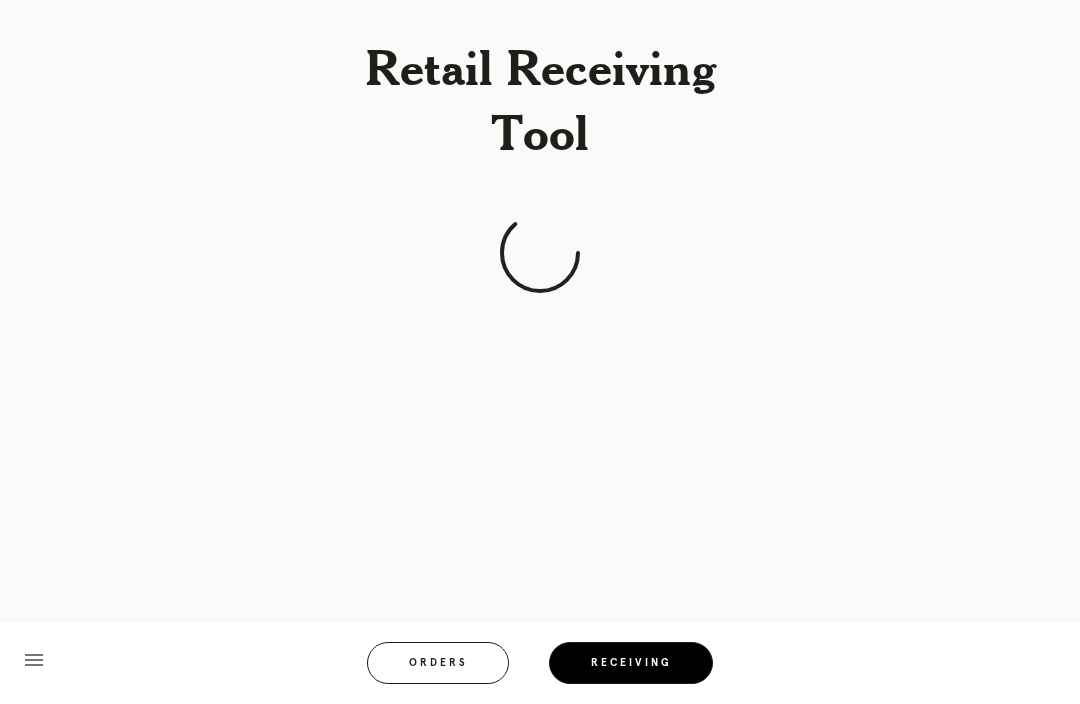 scroll, scrollTop: 67, scrollLeft: 0, axis: vertical 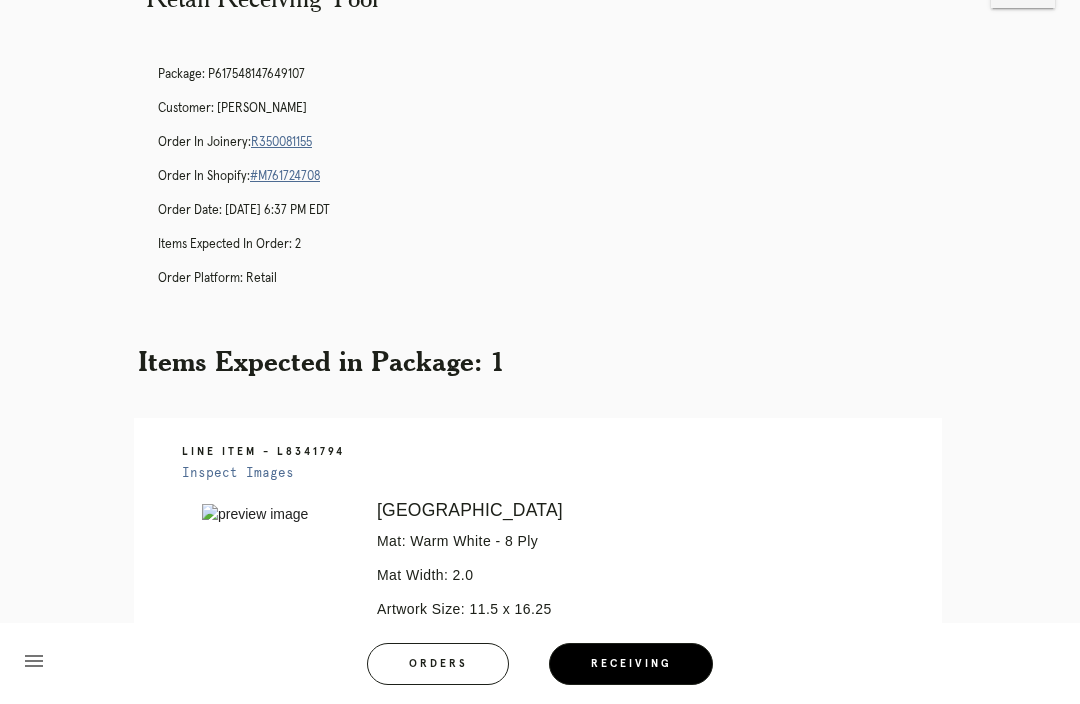click on "Orders" at bounding box center (438, 664) 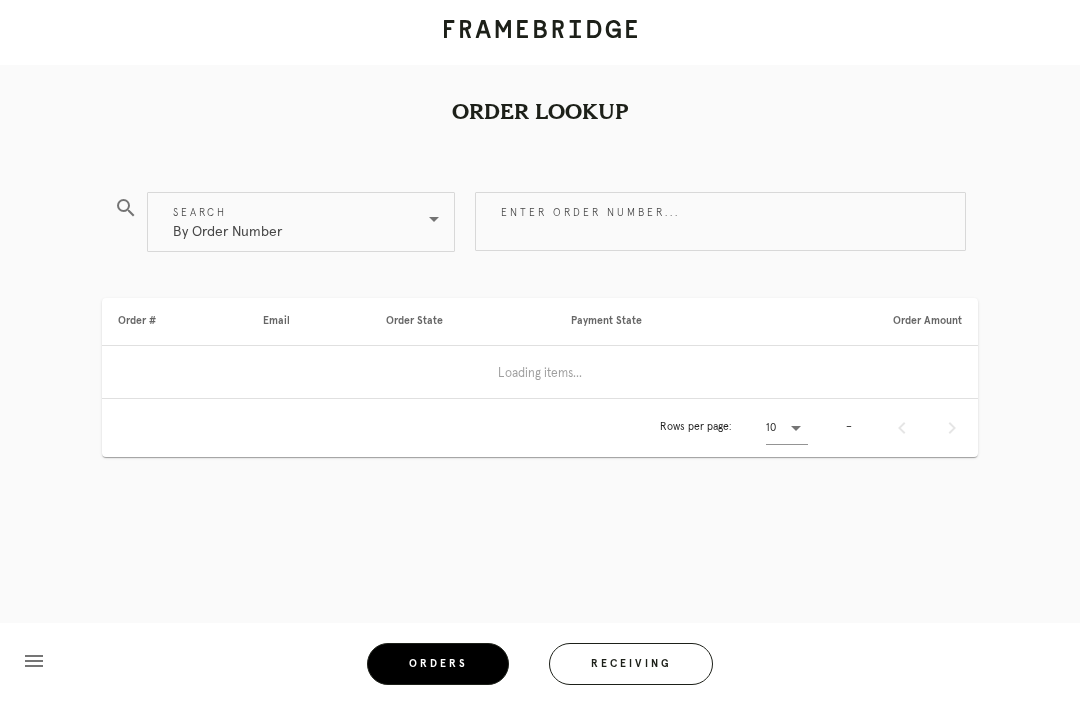 scroll, scrollTop: 66, scrollLeft: 0, axis: vertical 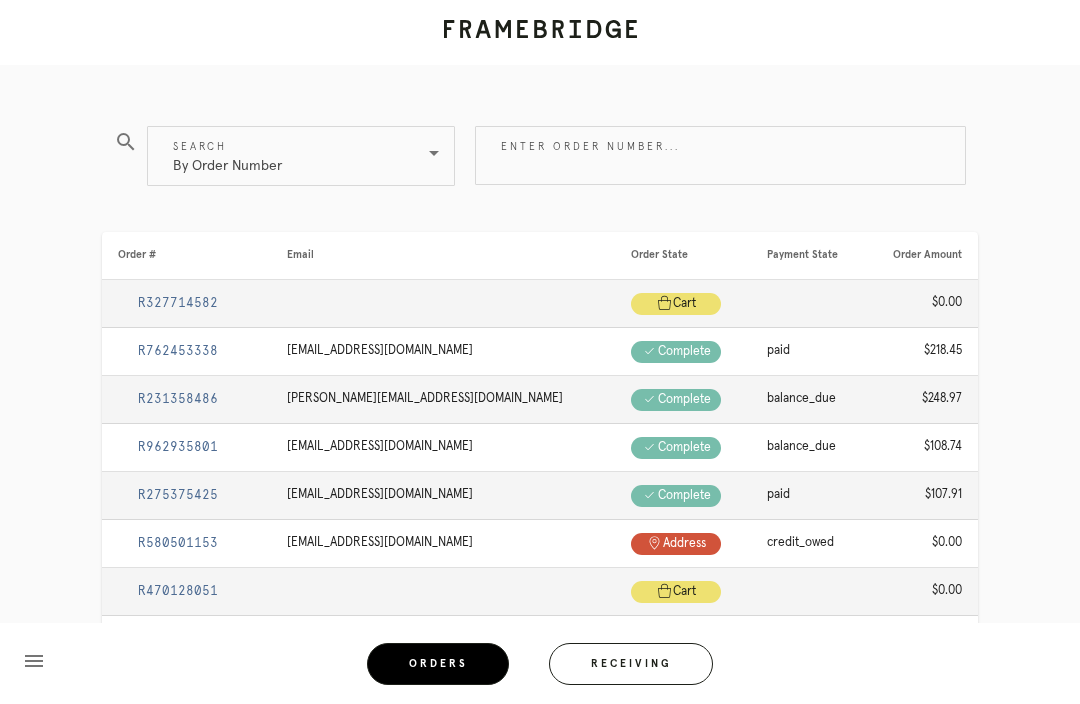click on "By Order Number" at bounding box center (287, 156) 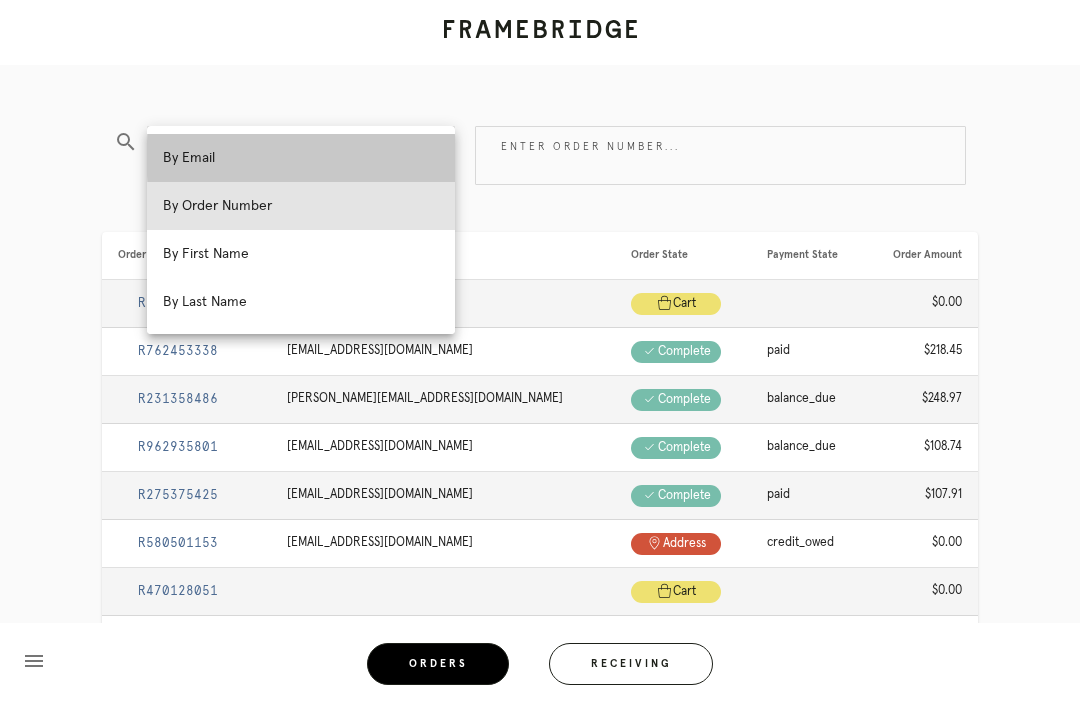 click on "By Email" at bounding box center (301, 158) 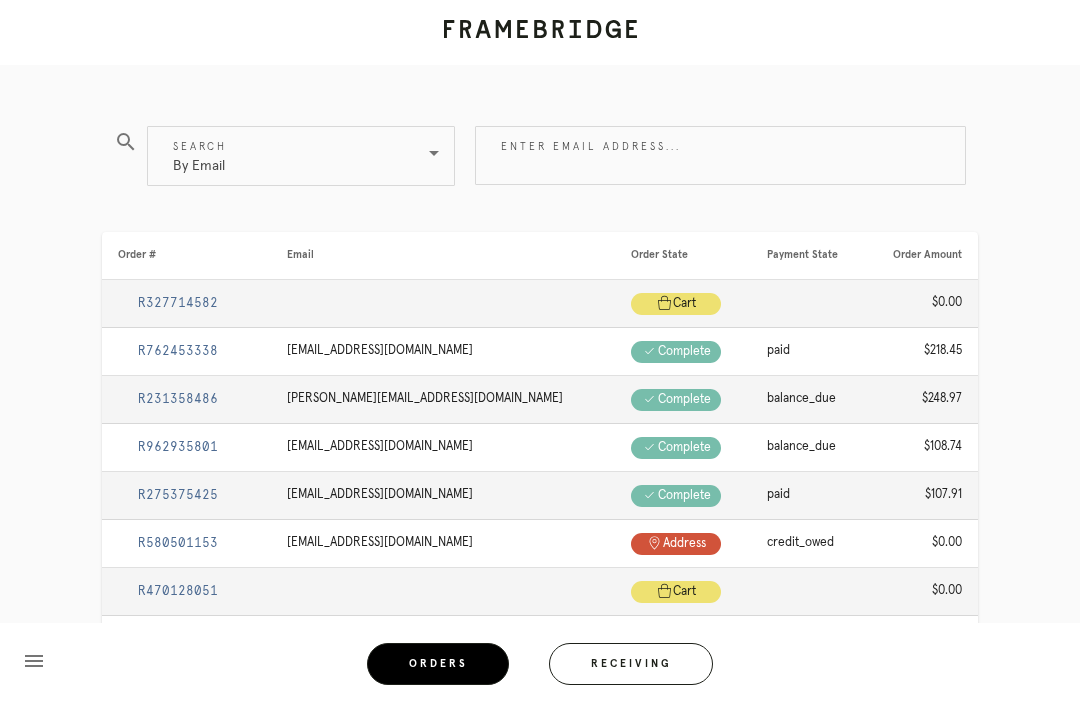 click on "Enter email address..." at bounding box center [720, 155] 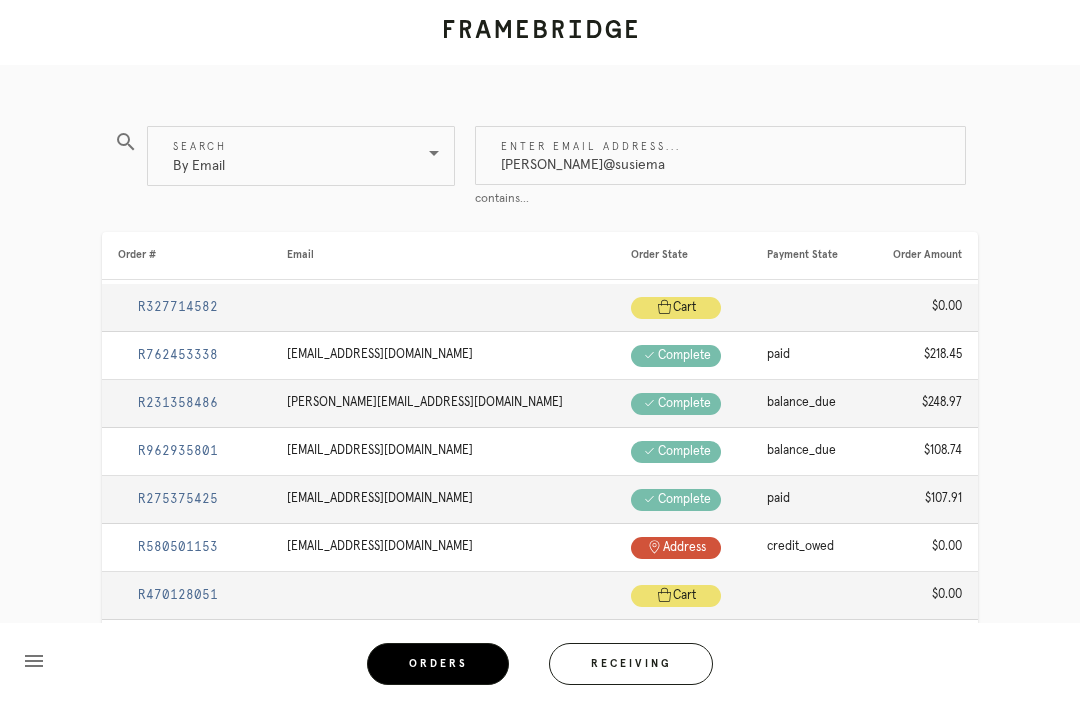 type on "Susie@susiemae" 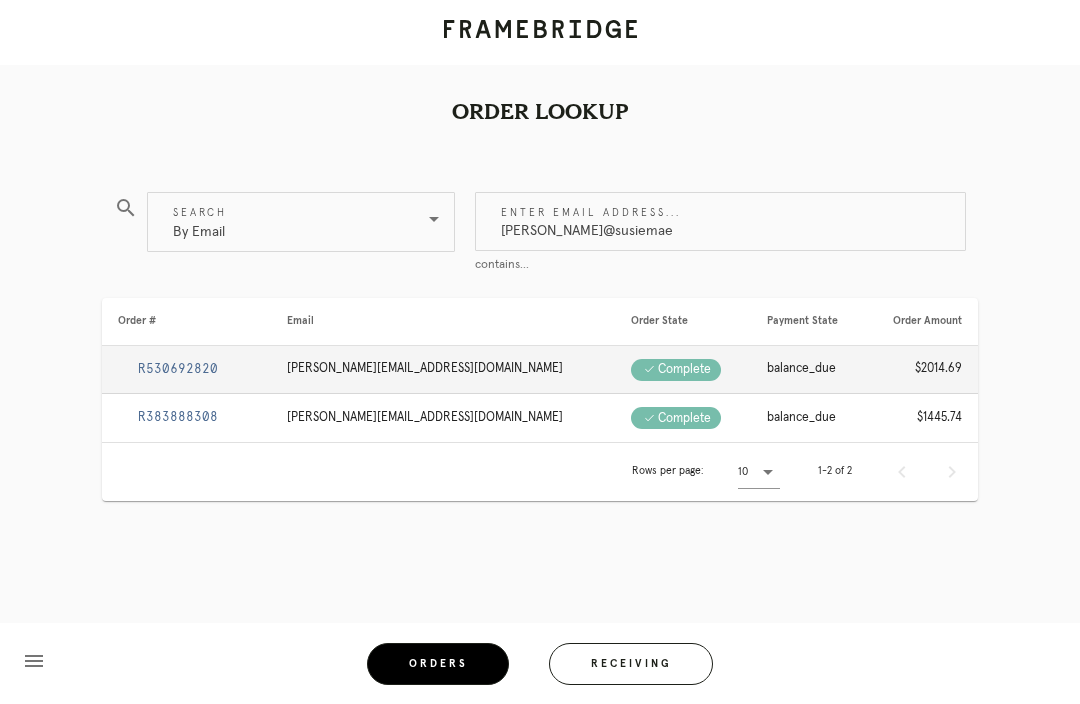 click on "R383888308" at bounding box center (178, 417) 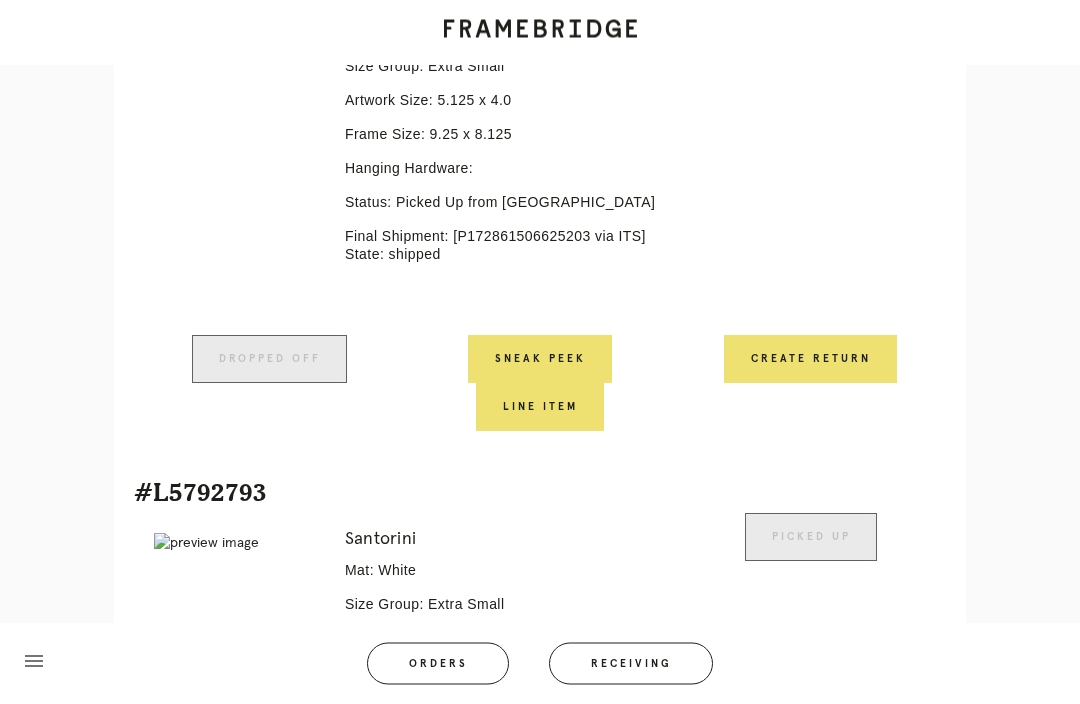 scroll, scrollTop: 4177, scrollLeft: 0, axis: vertical 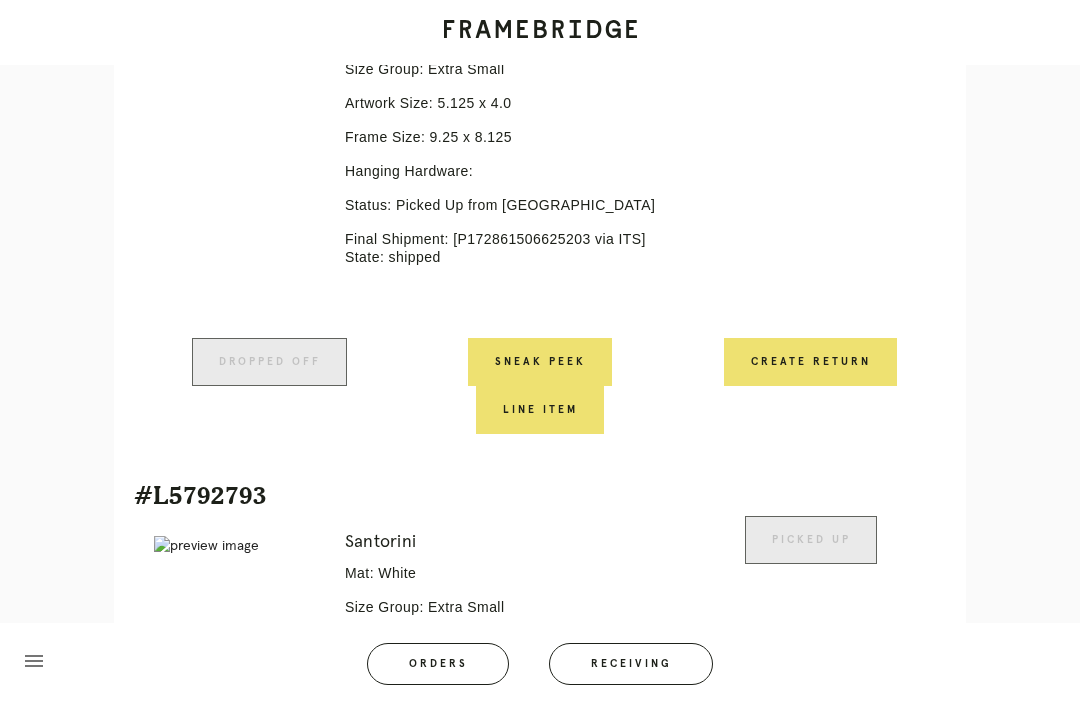 click on "Create Return" at bounding box center [810, 362] 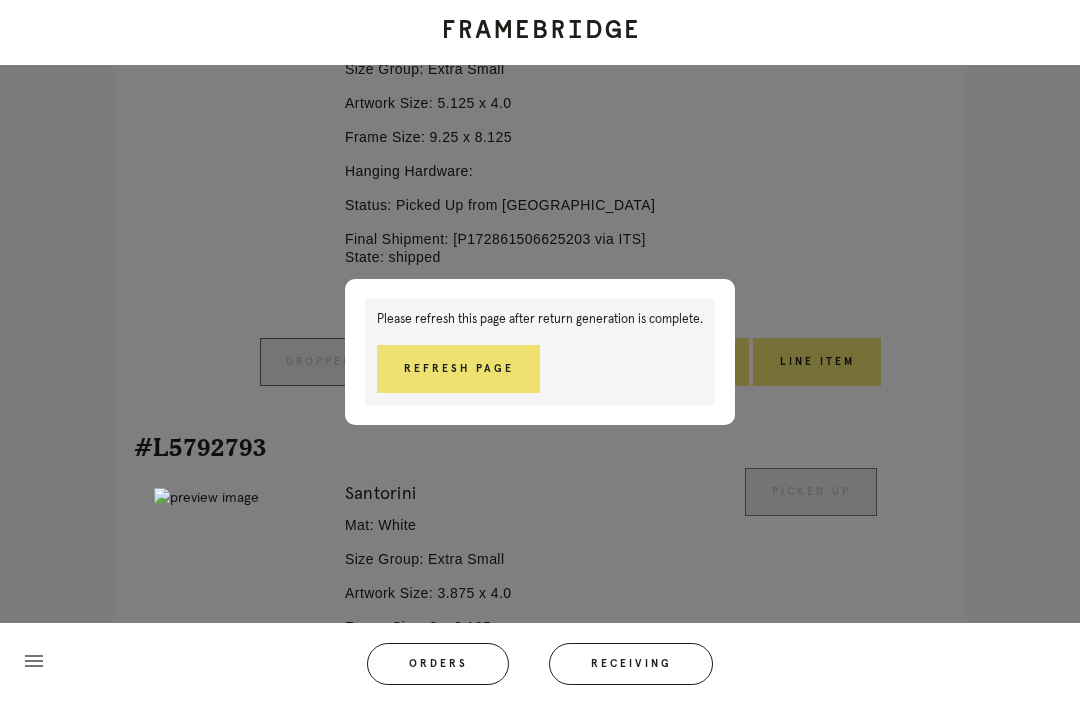 click on "Refresh Page" at bounding box center (458, 369) 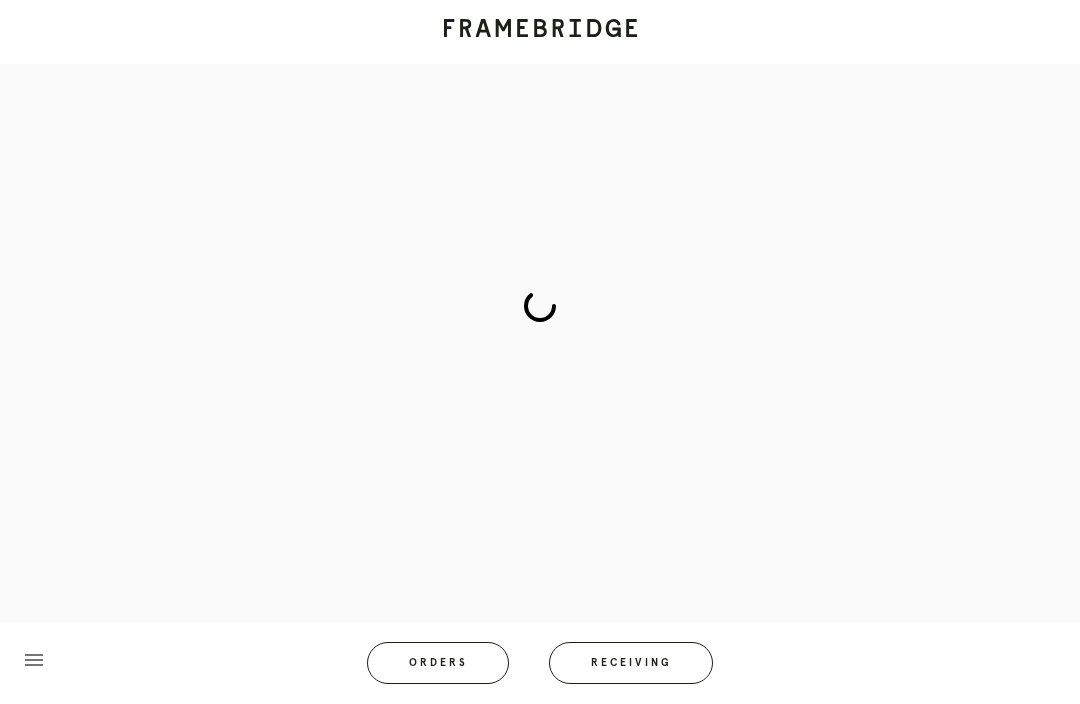 scroll, scrollTop: 86, scrollLeft: 0, axis: vertical 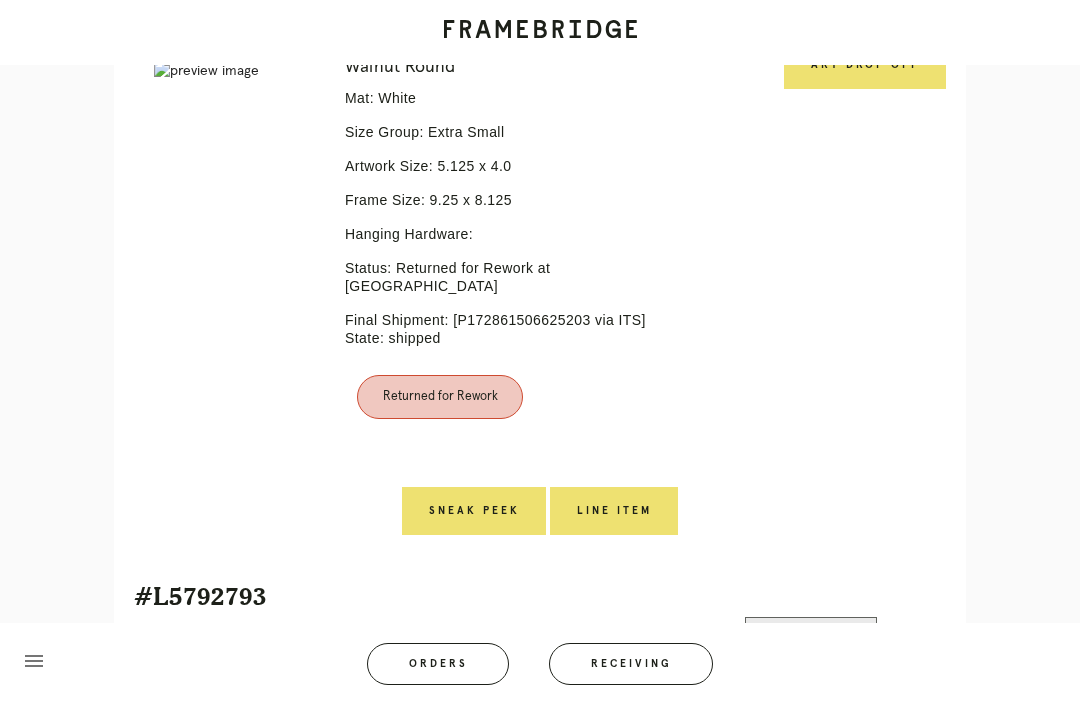 click on "Art drop off" at bounding box center (865, 65) 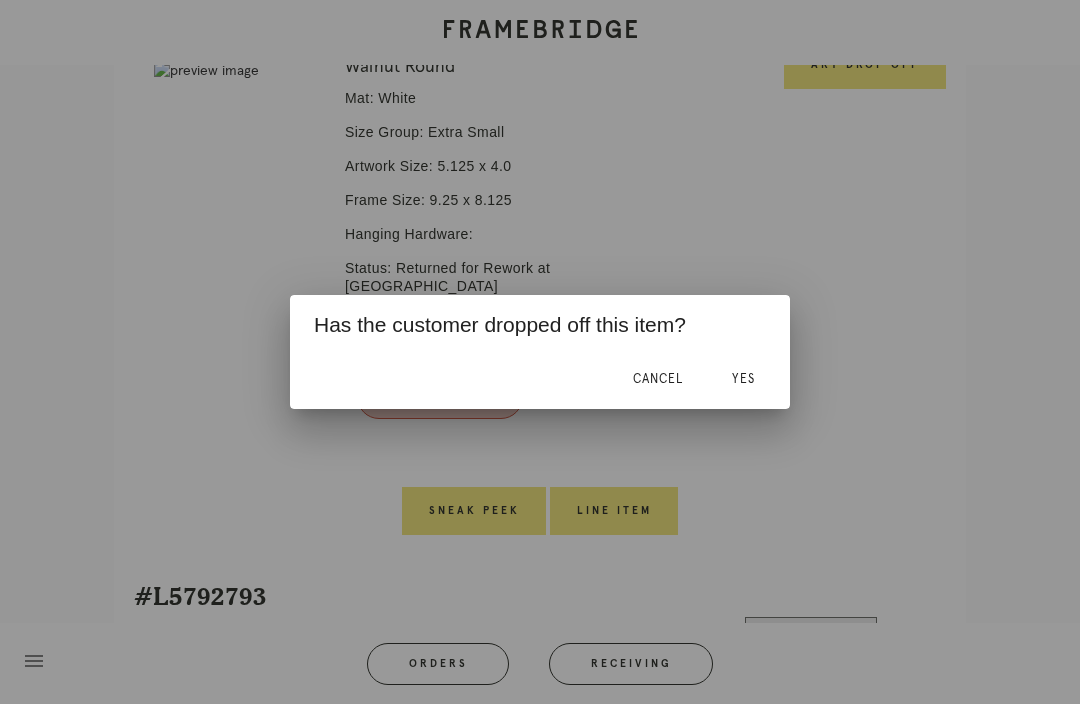 click on "Yes" at bounding box center [743, 379] 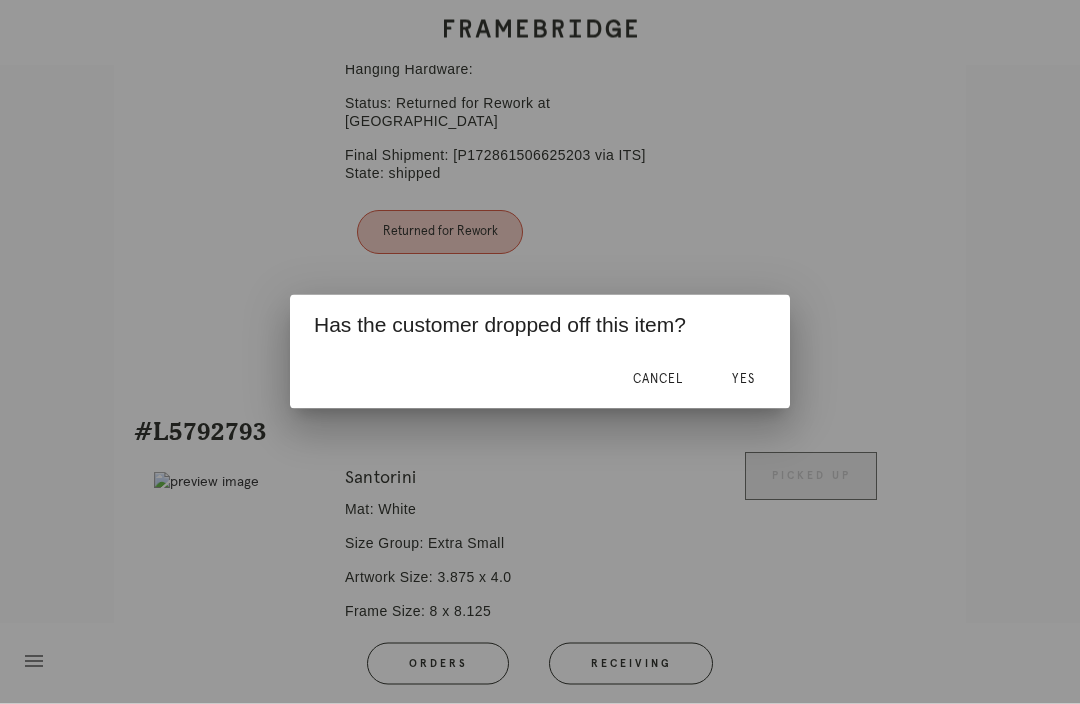 click on "Yes" at bounding box center (743, 379) 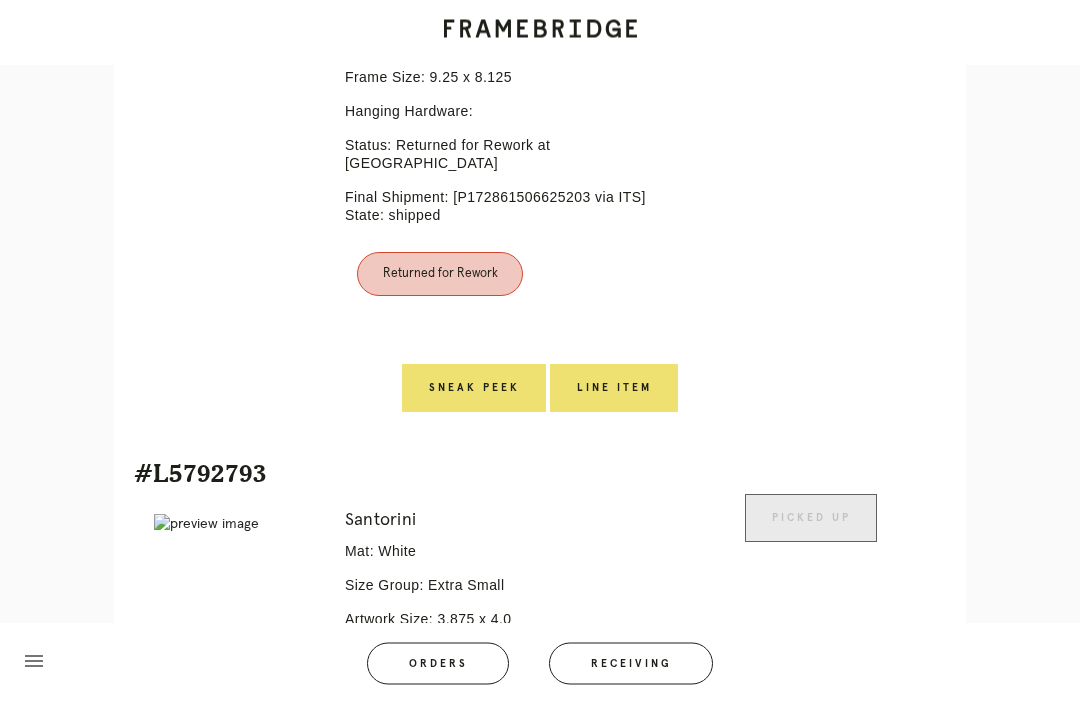 scroll, scrollTop: 4238, scrollLeft: 0, axis: vertical 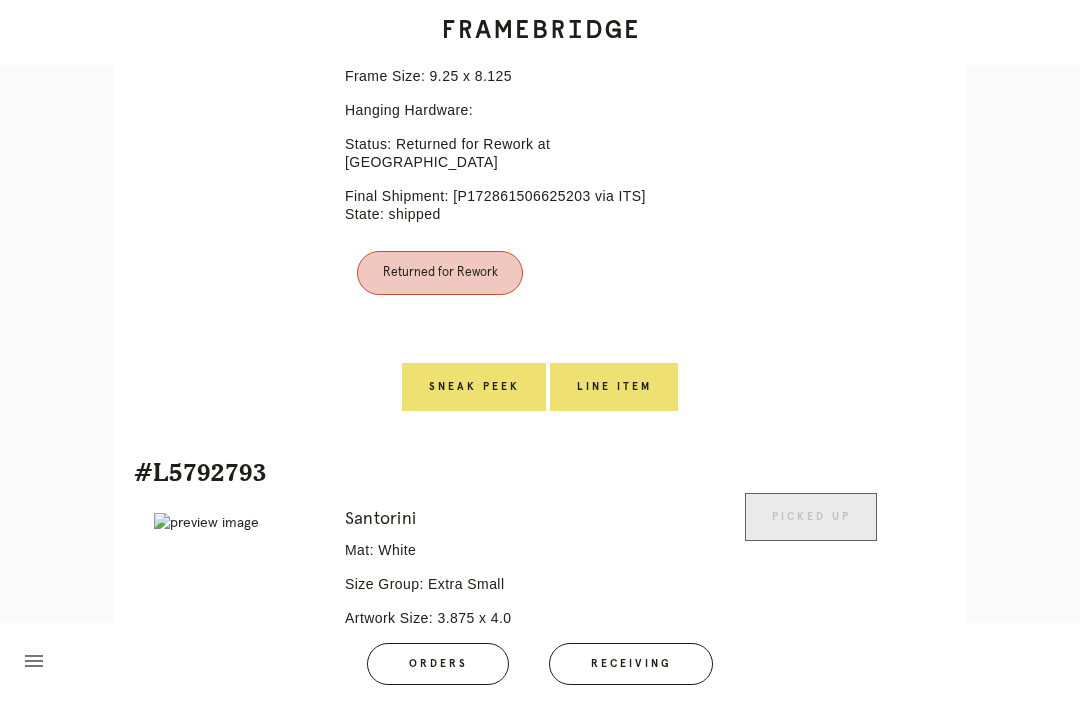 click on "Line Item" at bounding box center [614, 387] 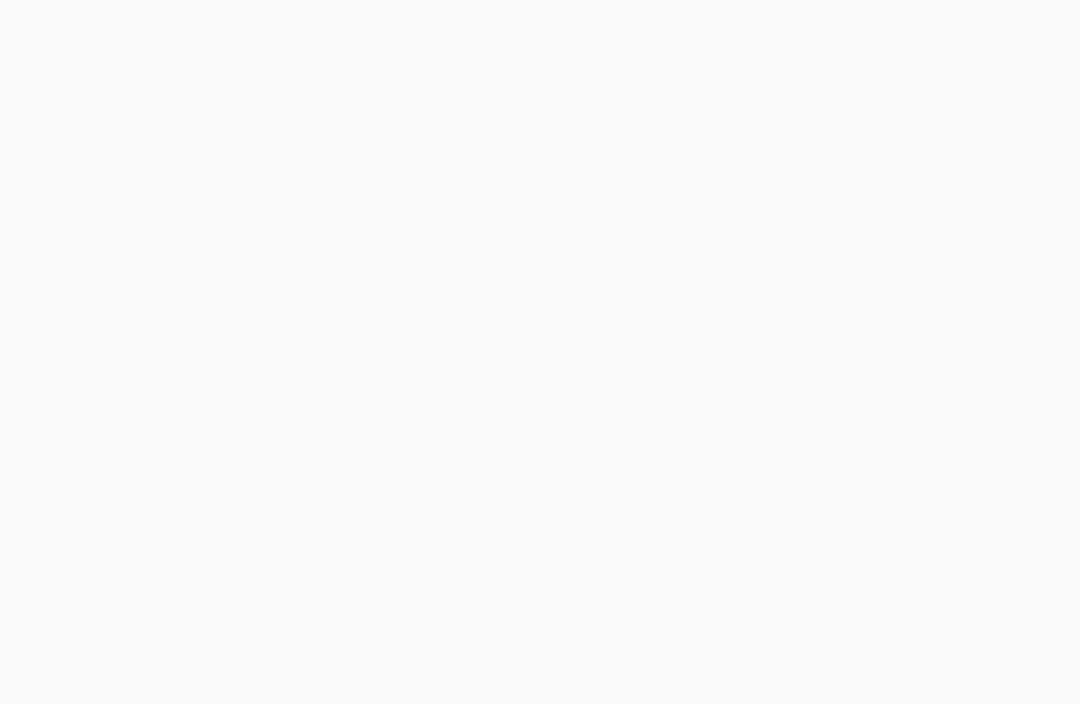 scroll, scrollTop: 0, scrollLeft: 0, axis: both 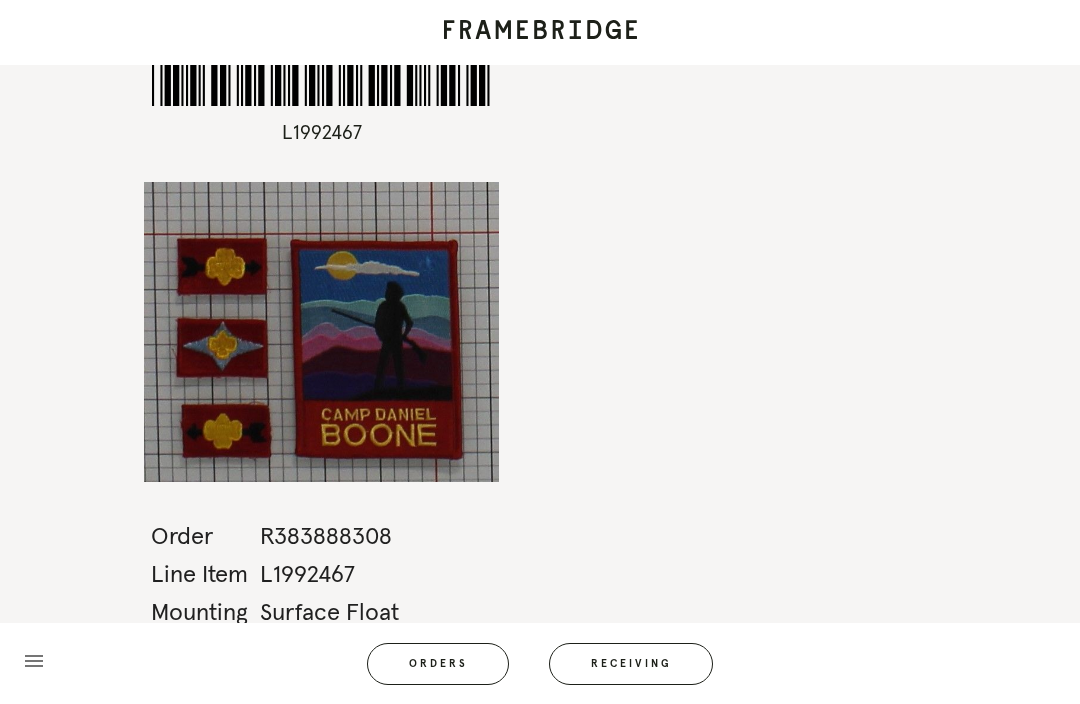 click on "Receiving" at bounding box center (631, 664) 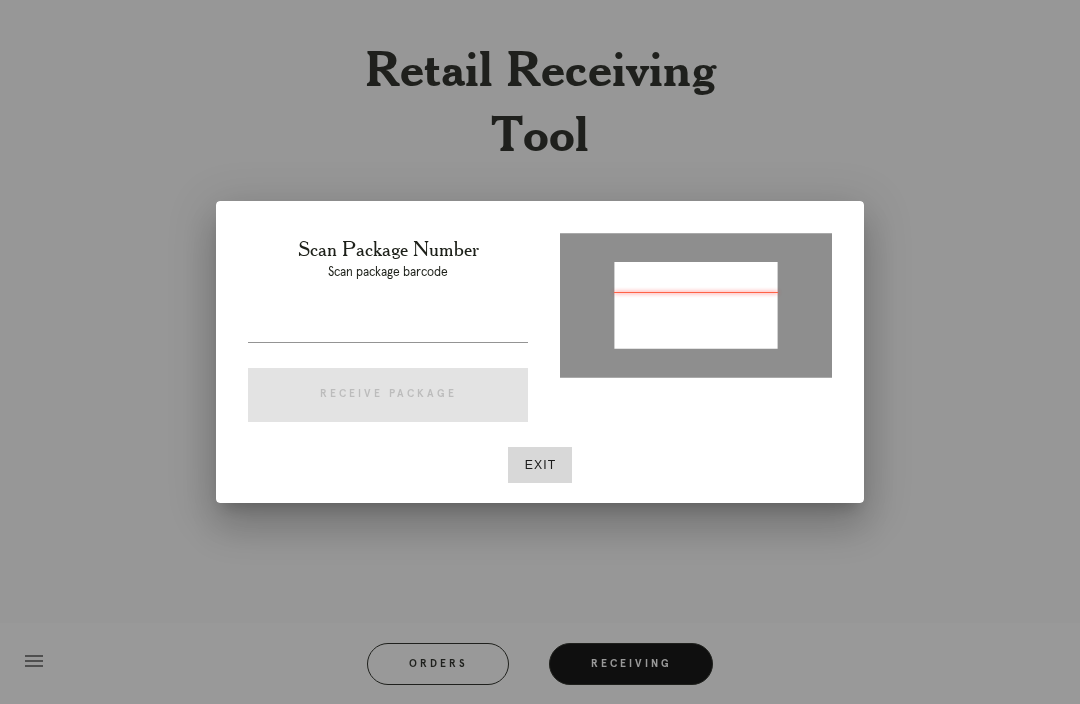 type on "P617548147649107" 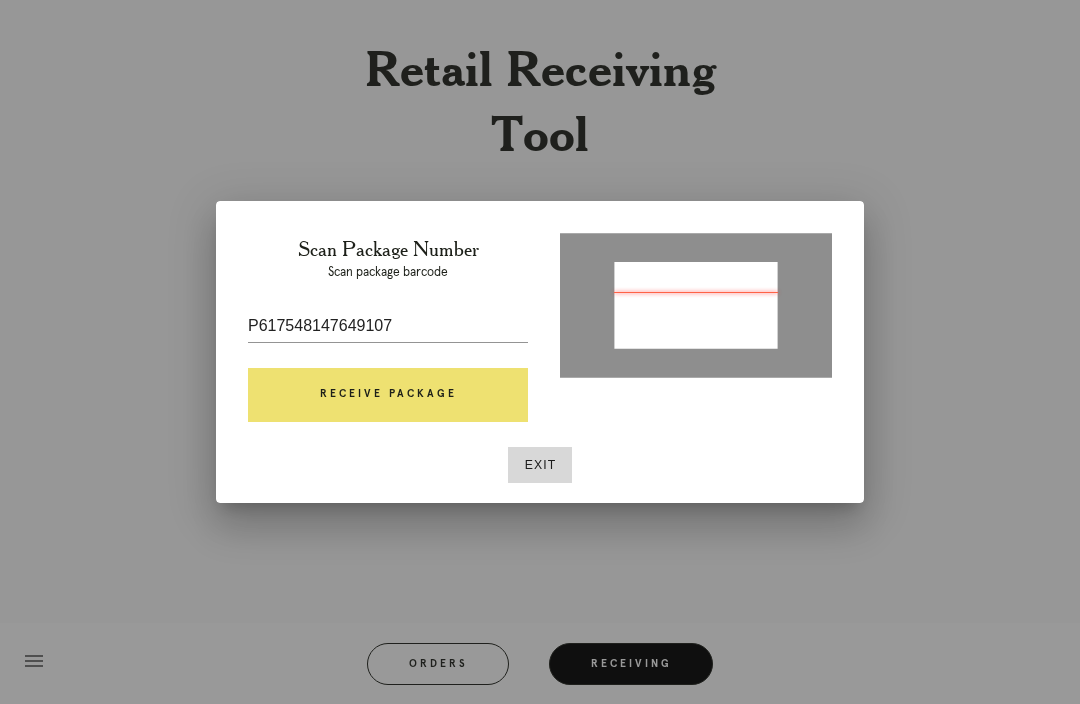 click on "Receive Package" at bounding box center [388, 395] 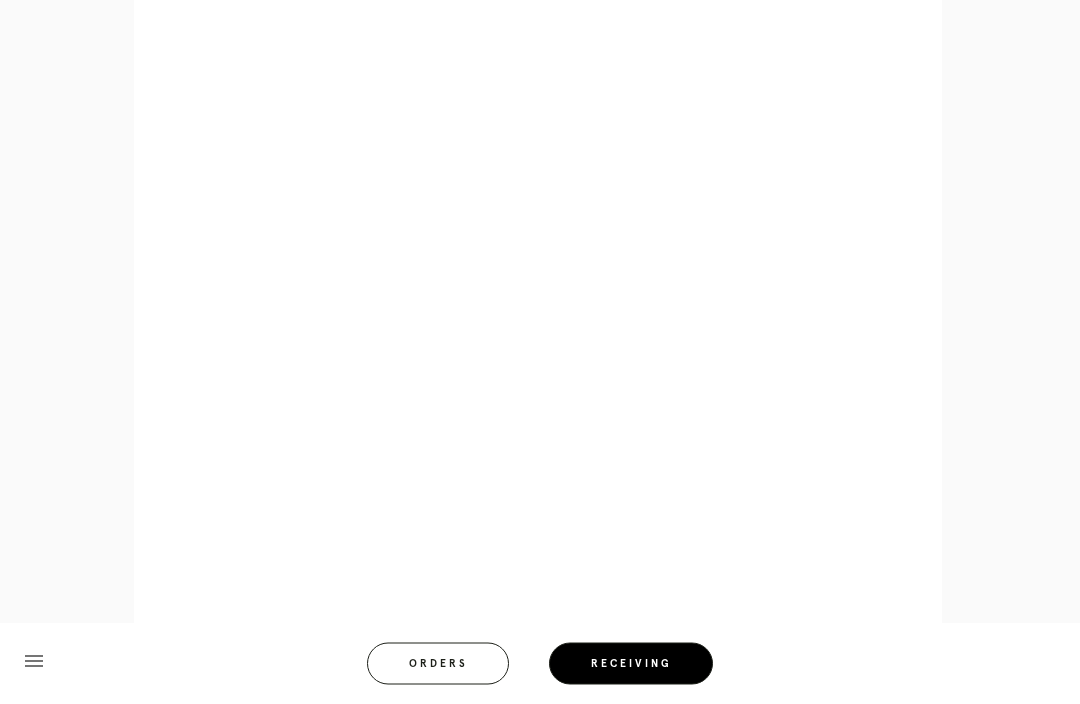 scroll, scrollTop: 873, scrollLeft: 0, axis: vertical 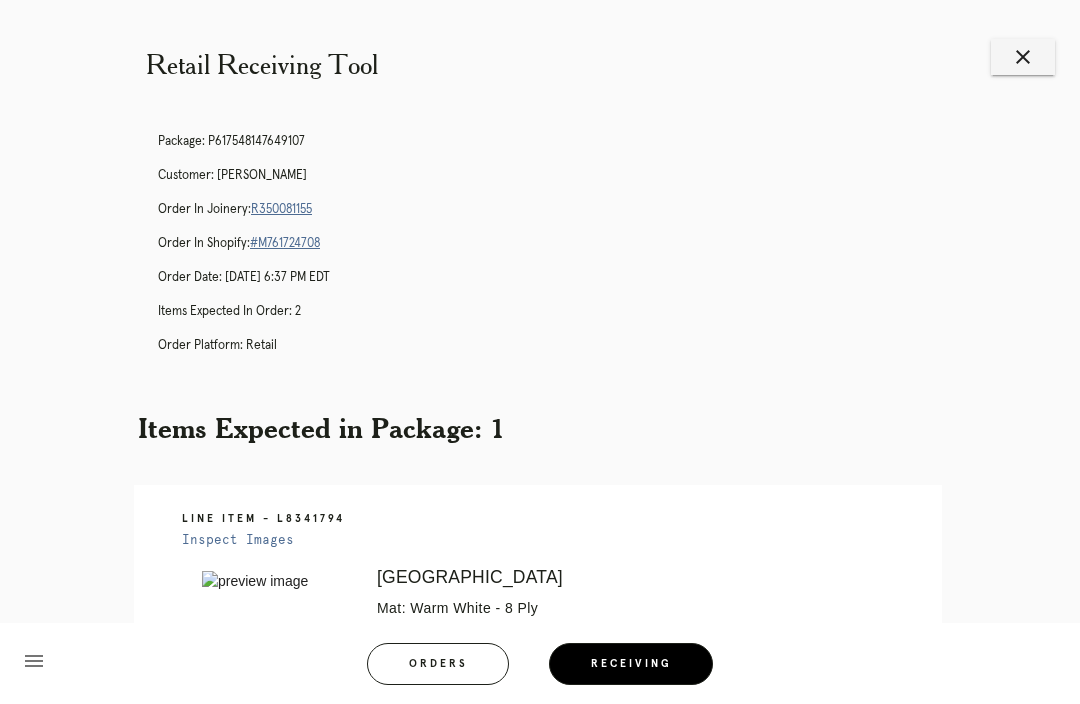 click on "Retail Receiving Tool   close   Package: P617548147649107   Customer: [PERSON_NAME]
Order in Joinery:
R350081155
Order in Shopify:
#M761724708
Order Date:
[DATE]  6:37 PM EDT
Items Expected in Order: 2   Order Platform: retail     Items Expected in Package:  1
Line Item - L8341794
Inspect Images
Error retreiving frame spec #9682044
[GEOGRAPHIC_DATA]
Mat: Warm White - 8 Ply
Mat Width: 2.0
Artwork Size:
11.5
x
16.25
Frame Size:
16.625
x
21.375
Conveyance: shipped
Hanging Hardware: Wire, 2-Hole Hanger, Large Sticker
Ready for Pickup
menu
Orders
Receiving
Logged in as:   [EMAIL_ADDRESS][PERSON_NAME][DOMAIN_NAME]" at bounding box center (540, 546) 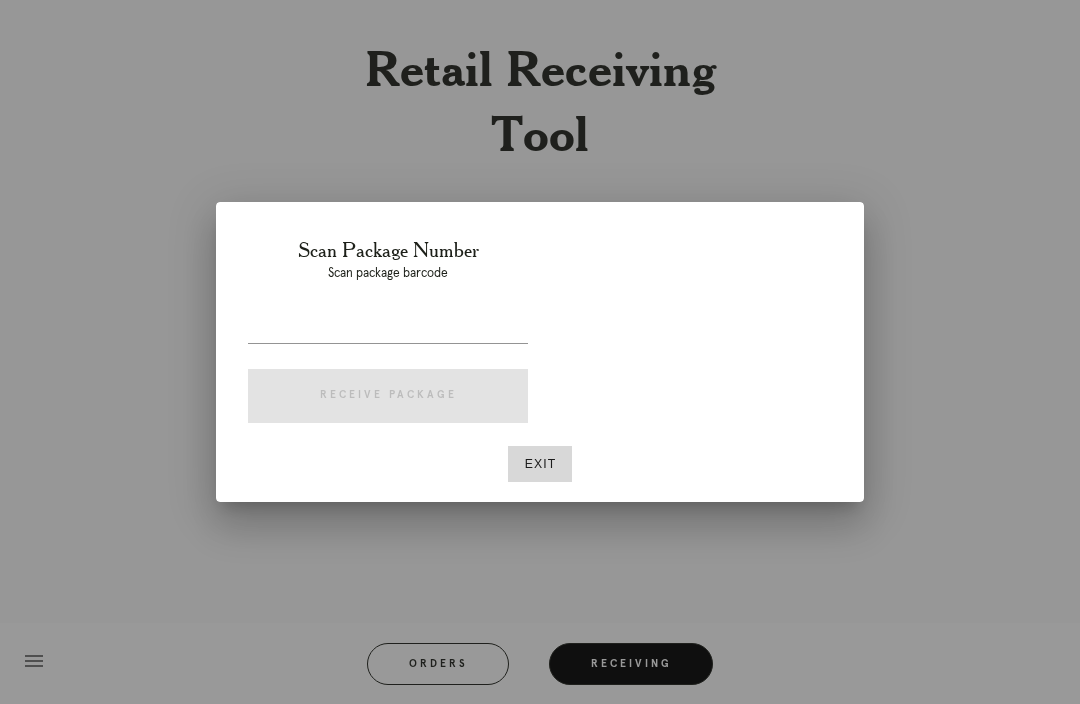 scroll, scrollTop: 0, scrollLeft: 0, axis: both 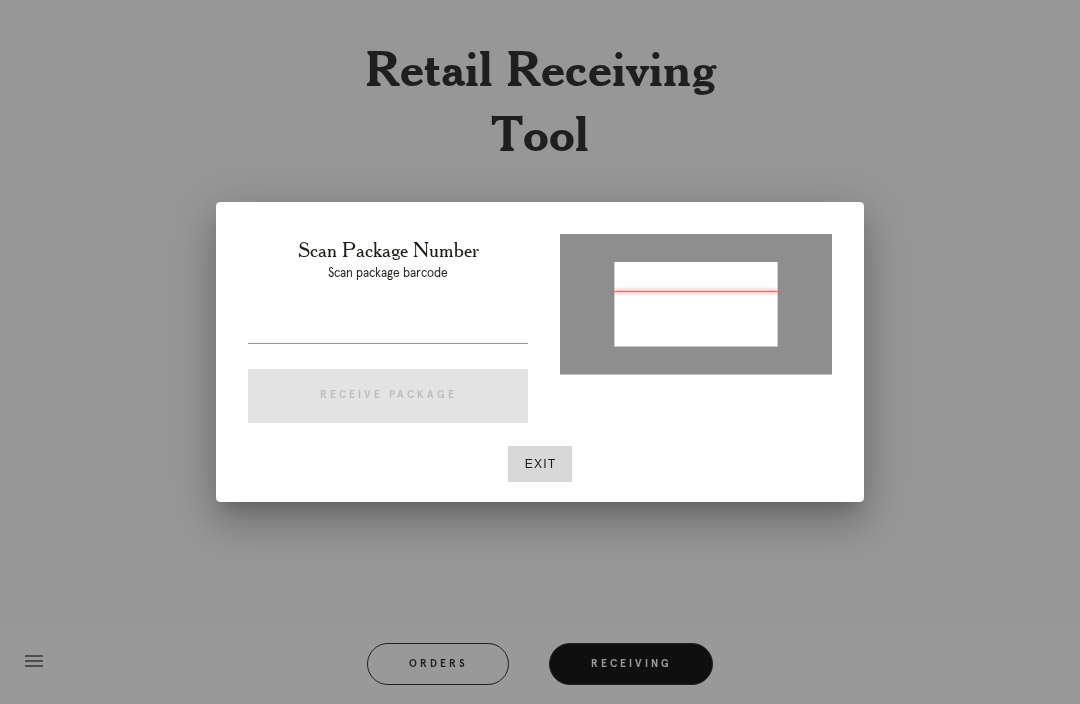 type on "P832821569031230" 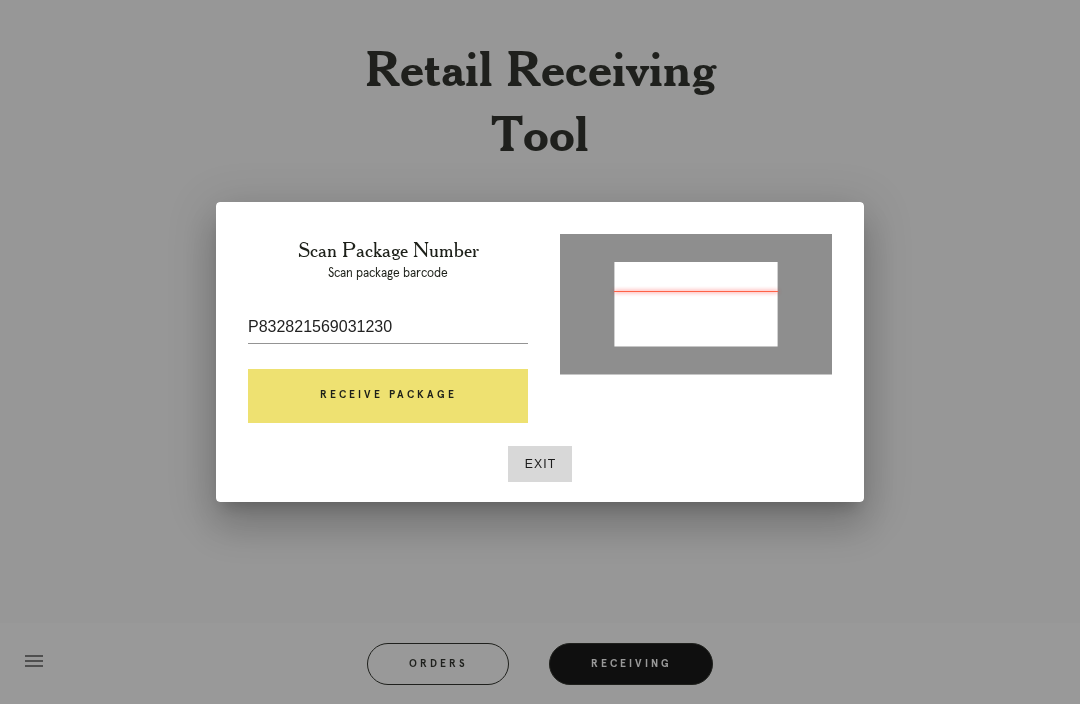 click on "Receive Package" at bounding box center (388, 396) 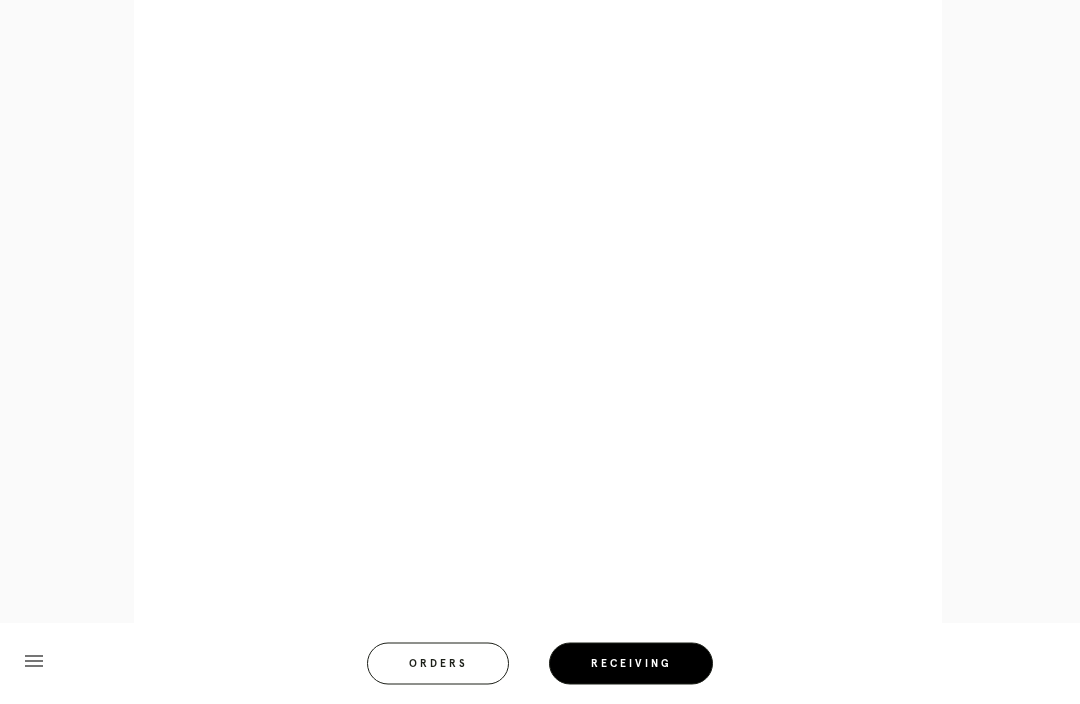 scroll, scrollTop: 911, scrollLeft: 0, axis: vertical 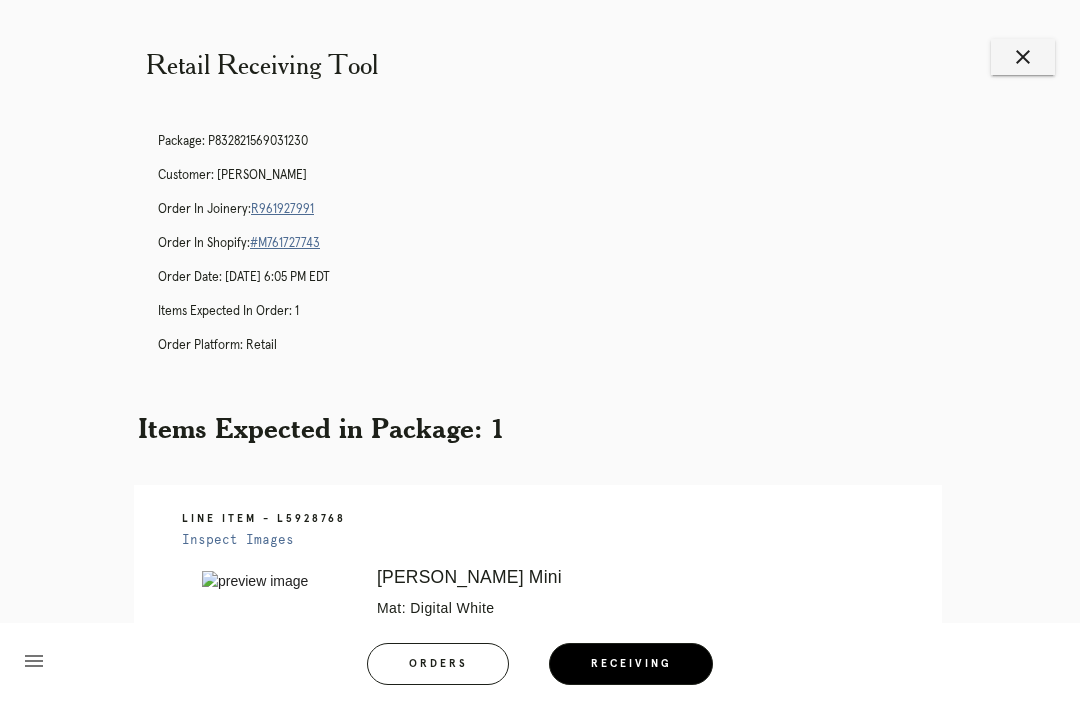 click on "close" at bounding box center (1023, 57) 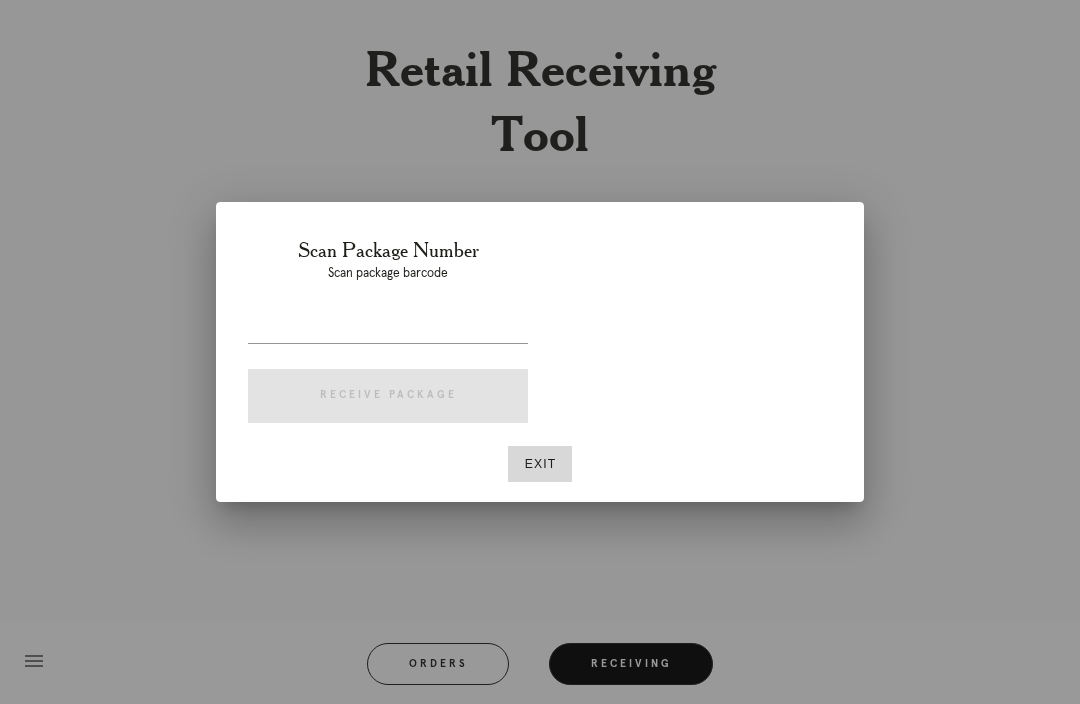 scroll, scrollTop: 0, scrollLeft: 0, axis: both 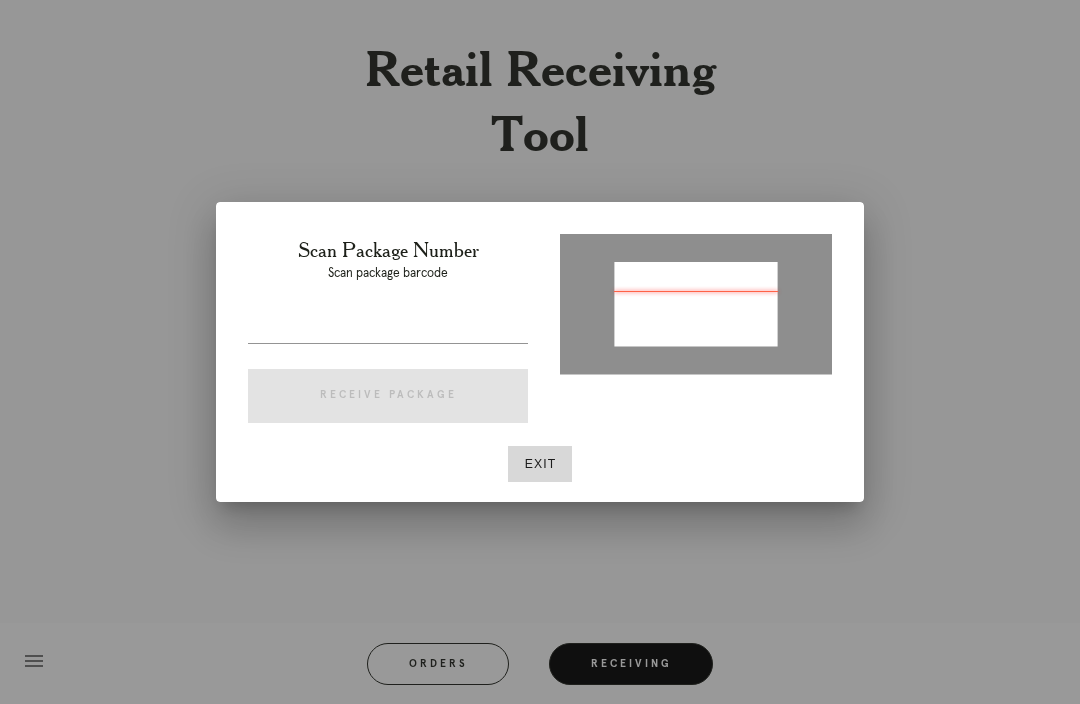 type on "P451641817397383" 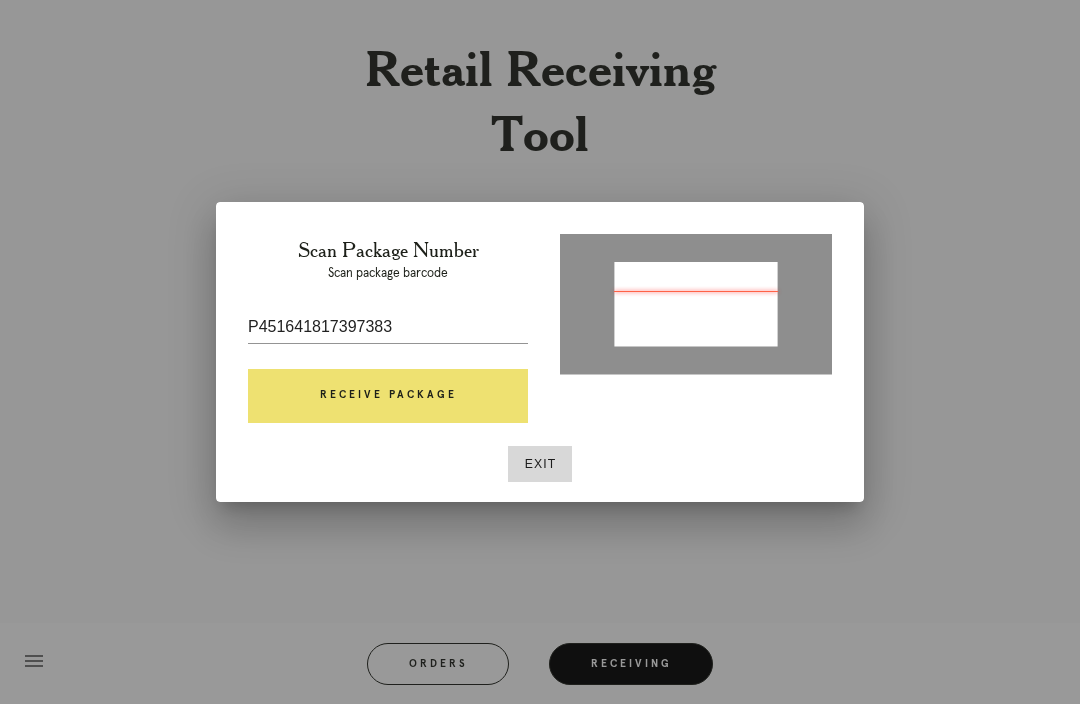 click on "Receive Package" at bounding box center (388, 396) 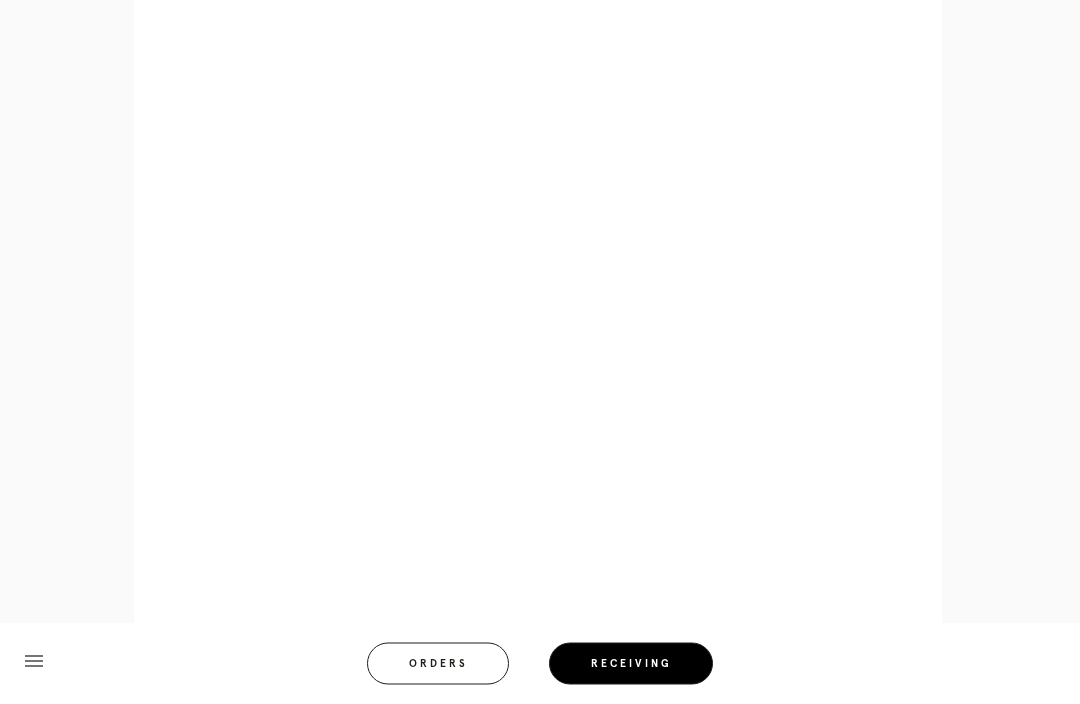 scroll, scrollTop: 816, scrollLeft: 0, axis: vertical 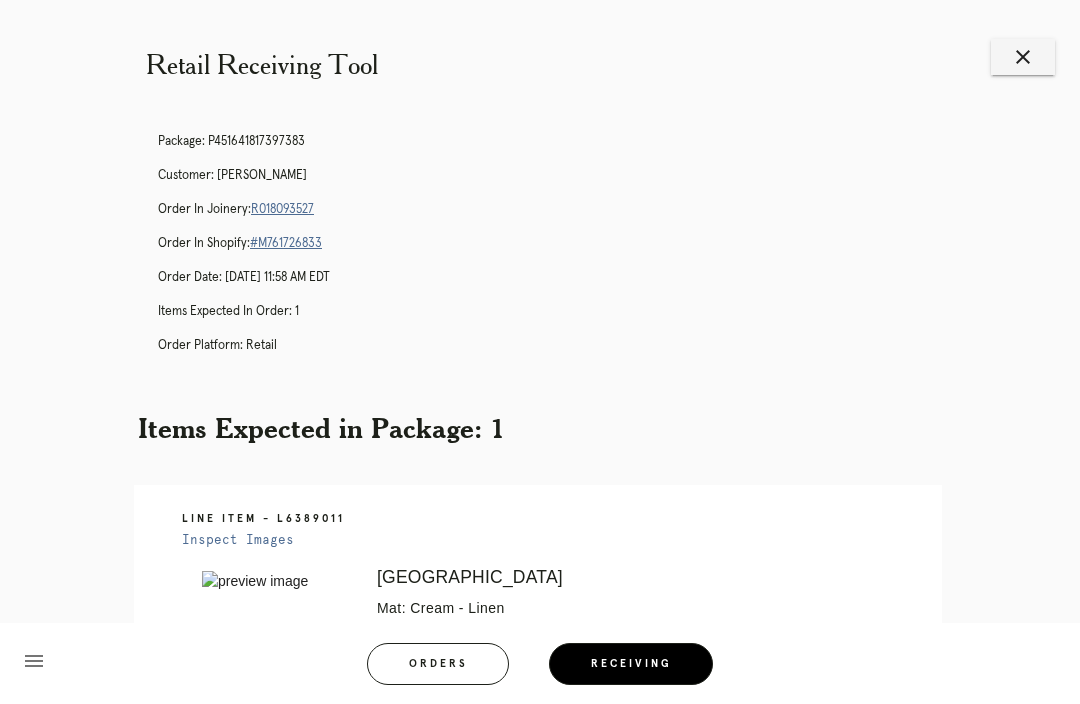 click on "close" at bounding box center [1023, 57] 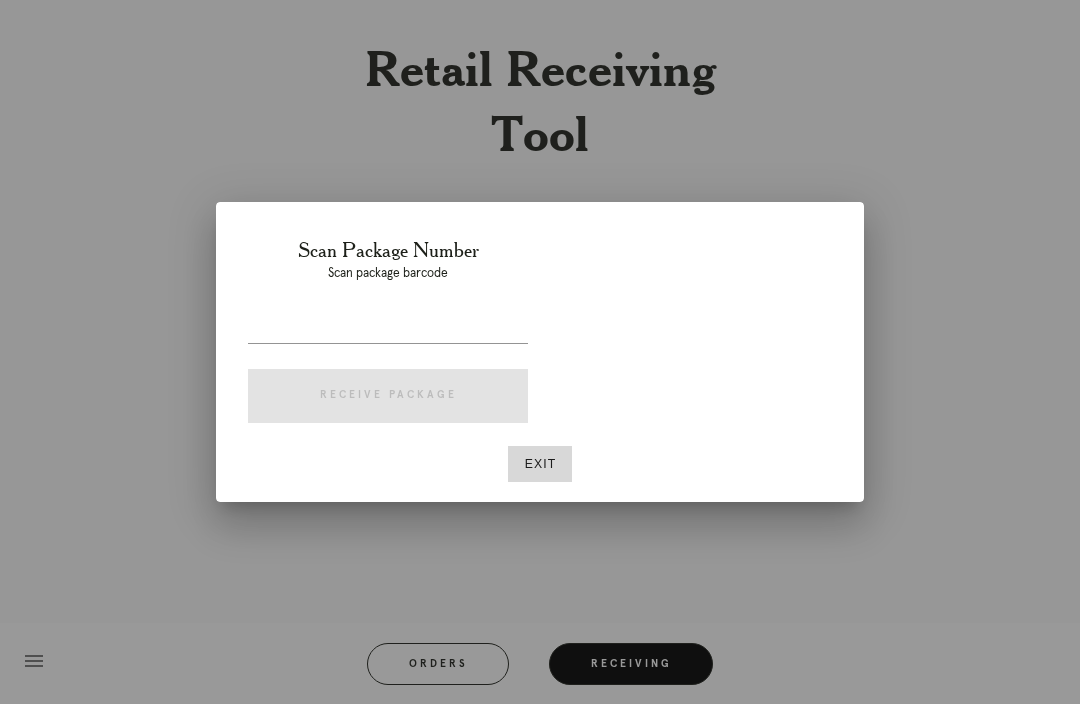 scroll, scrollTop: 0, scrollLeft: 0, axis: both 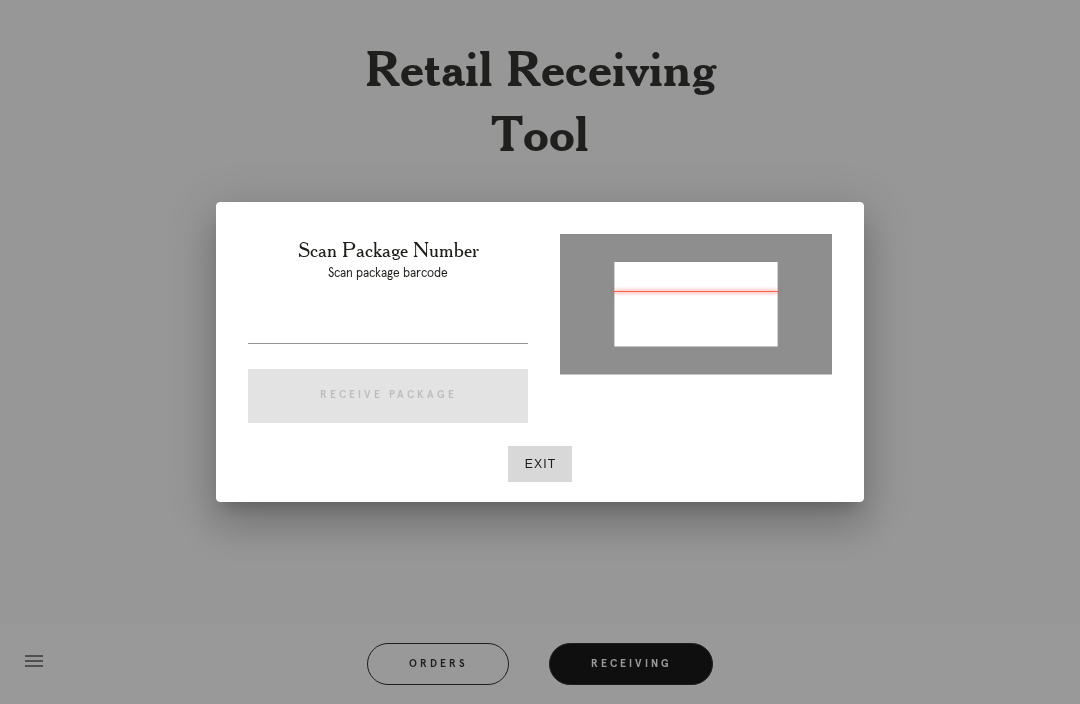 type on "P637647108725231" 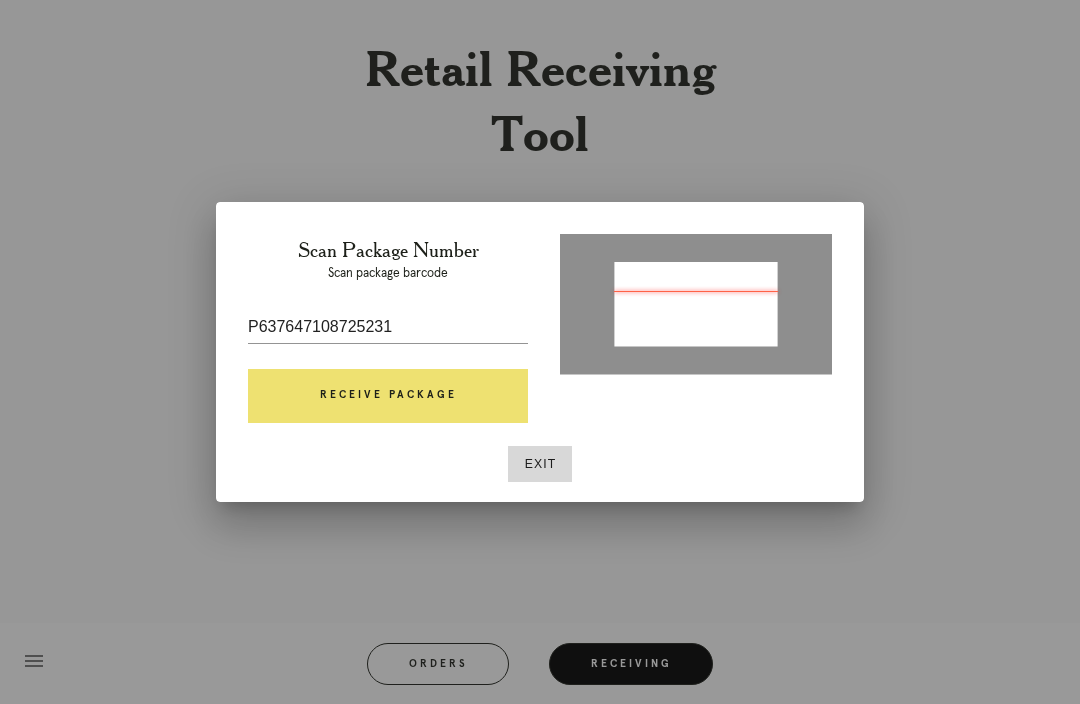 click on "Receive Package" at bounding box center [388, 396] 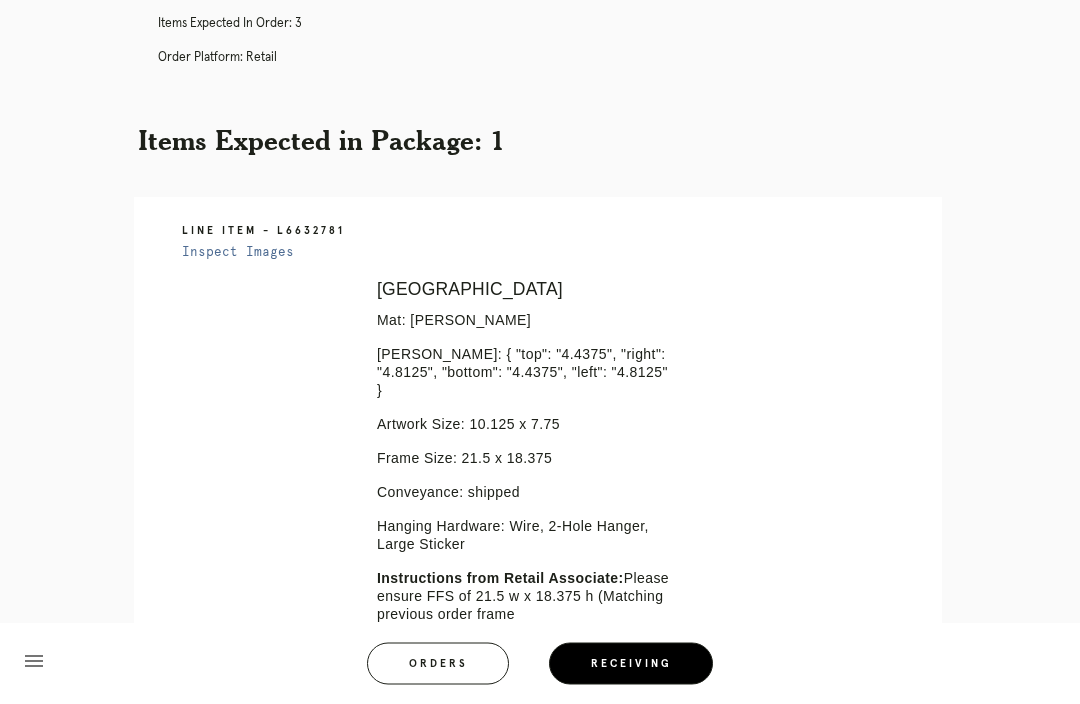scroll, scrollTop: 289, scrollLeft: 0, axis: vertical 